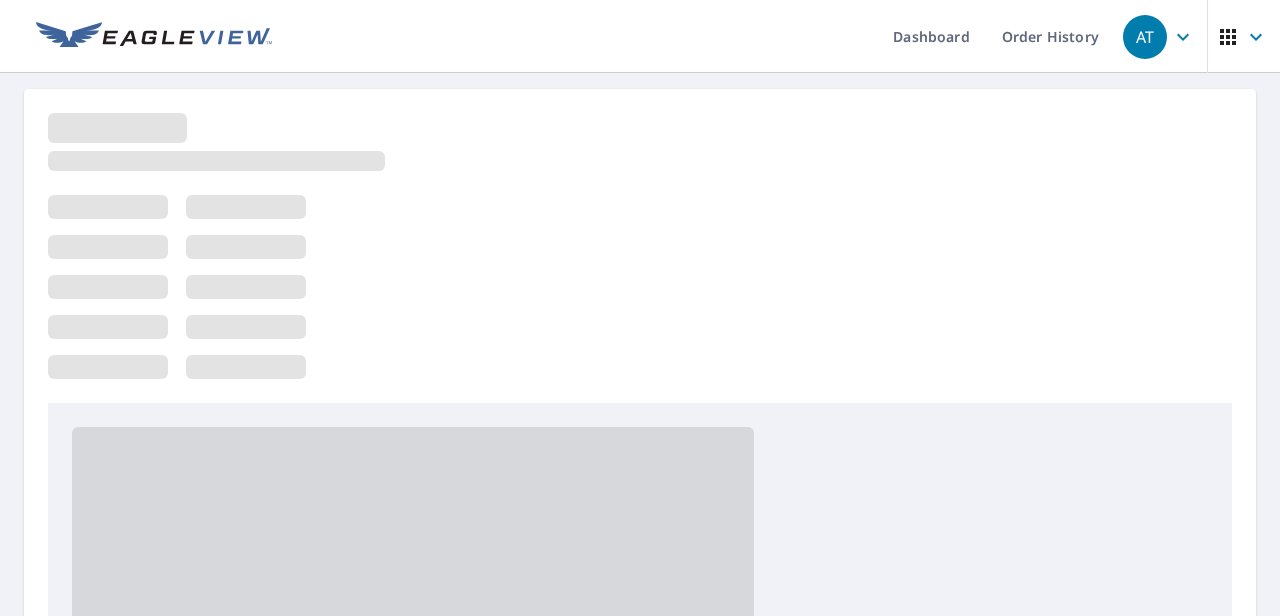 scroll, scrollTop: 0, scrollLeft: 0, axis: both 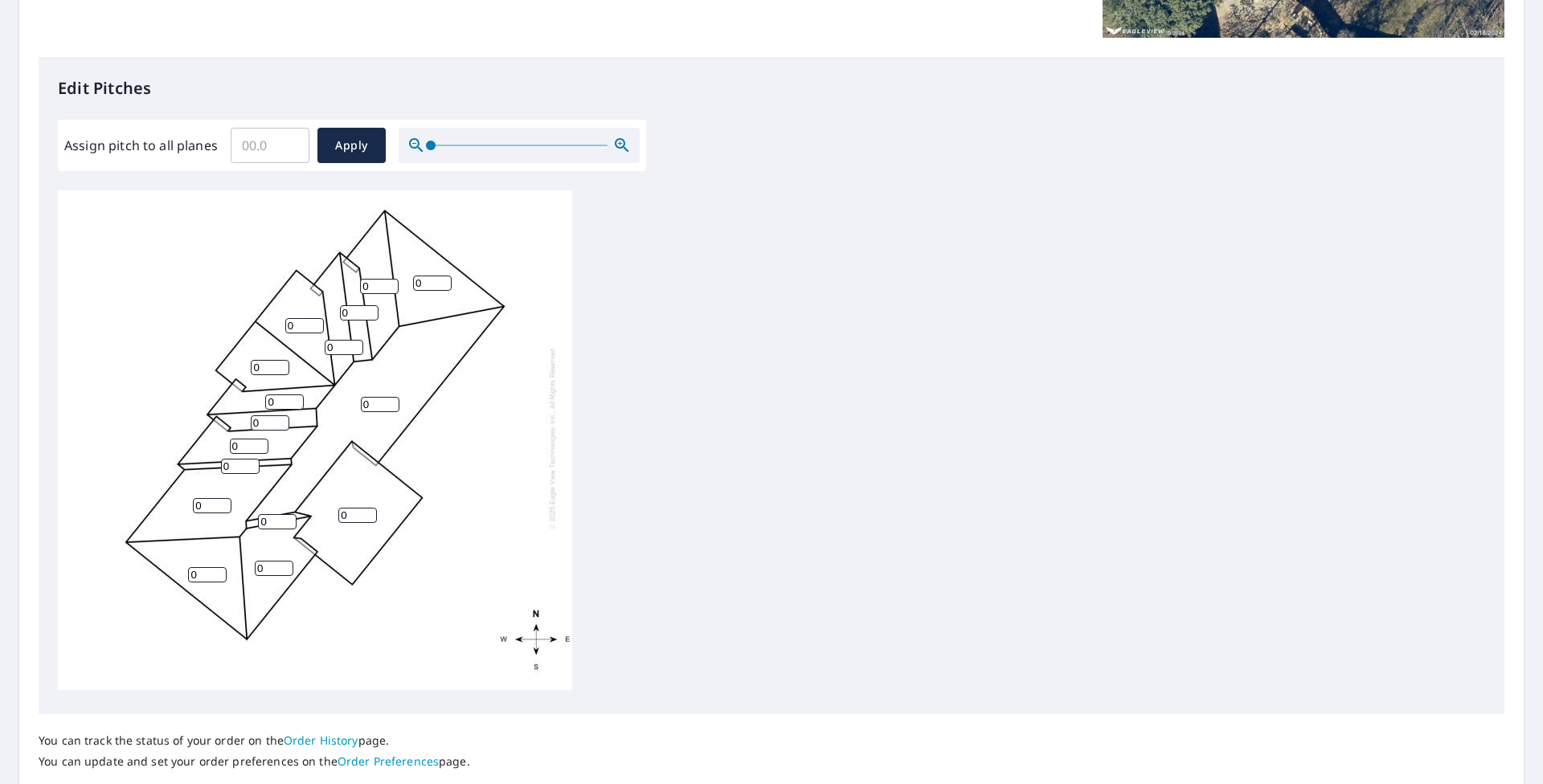 click on "Assign pitch to all planes" at bounding box center [270, 145] 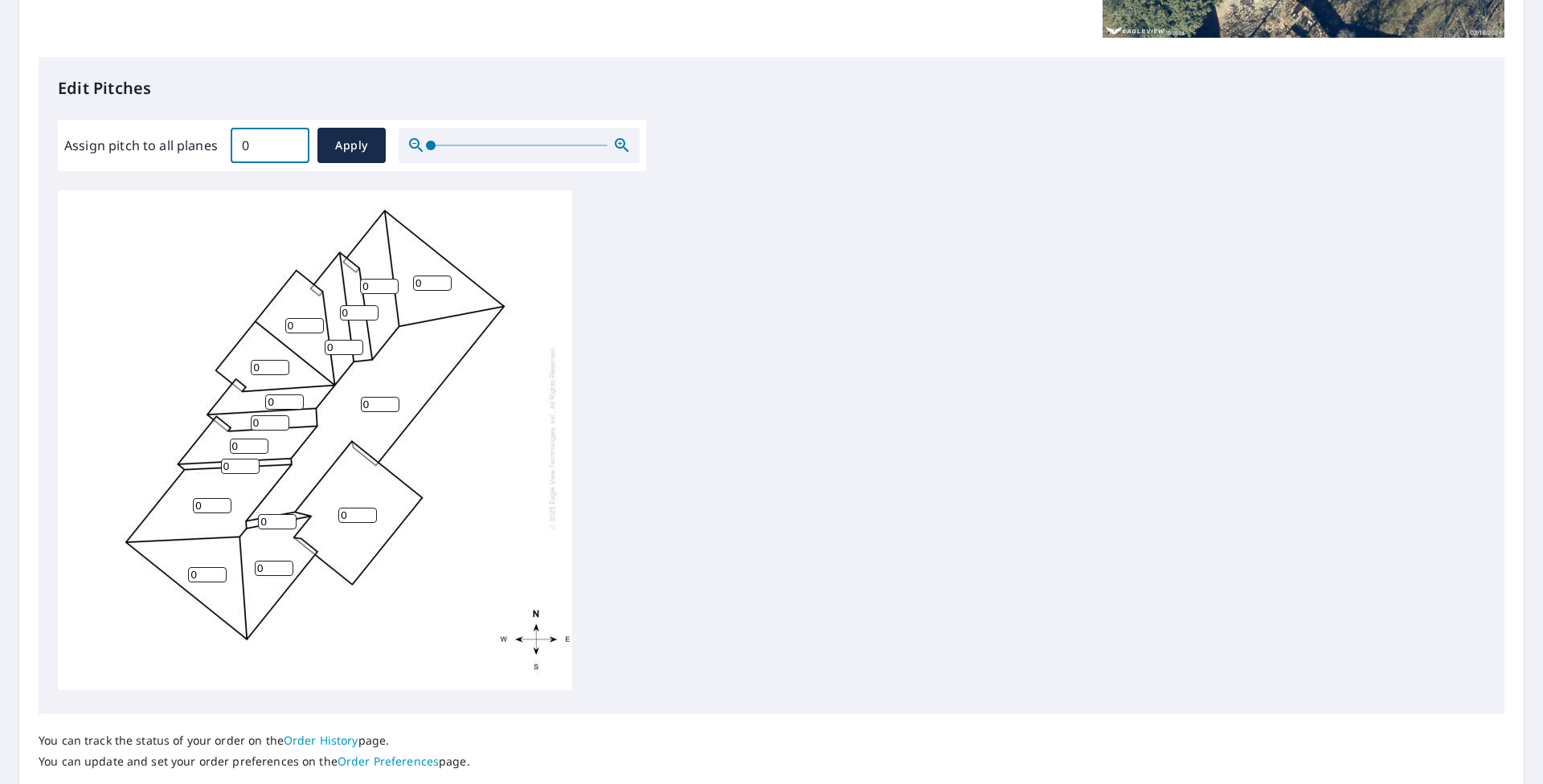 click on "0" at bounding box center (270, 145) 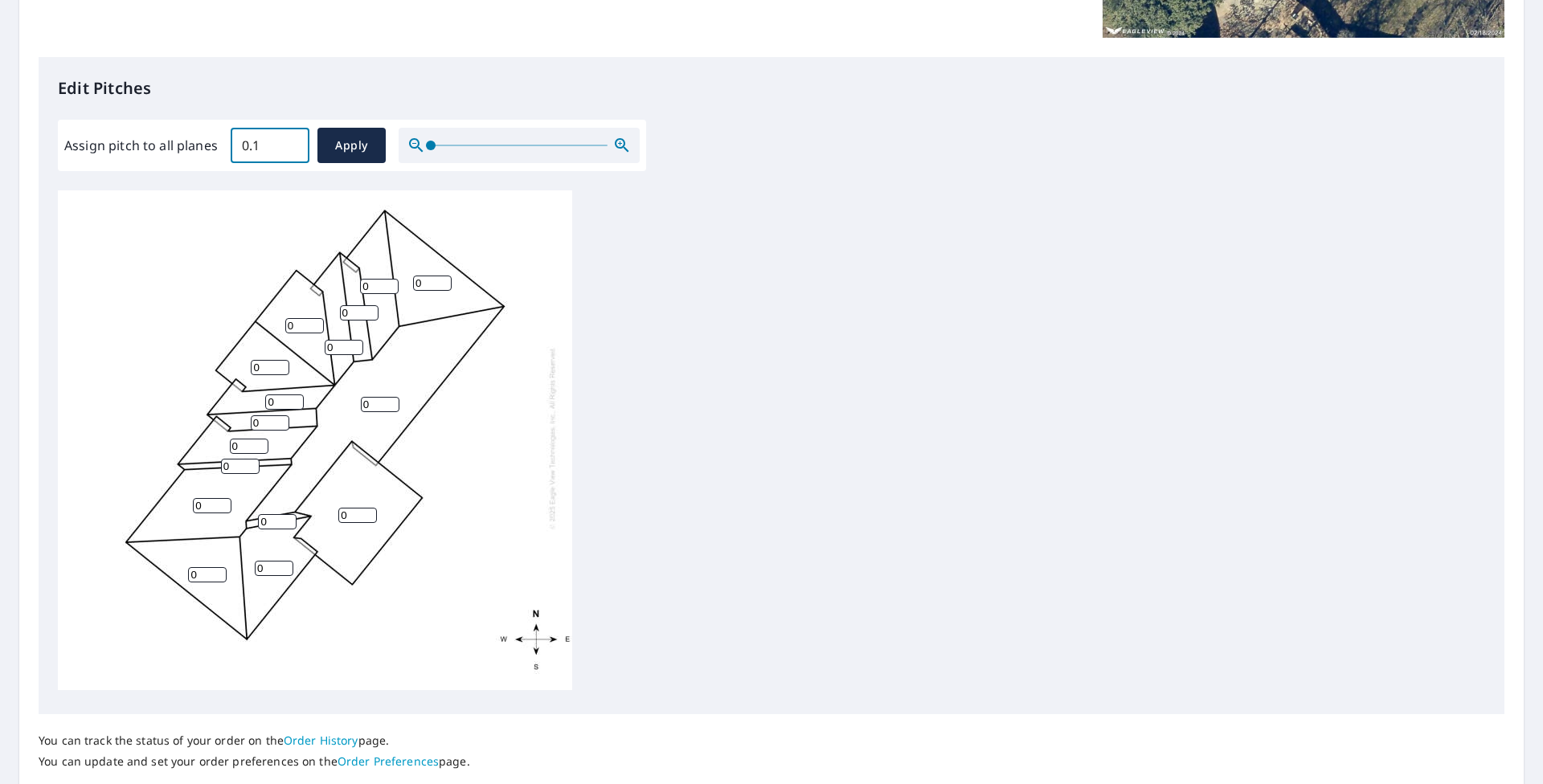 click on "0.1" at bounding box center (270, 145) 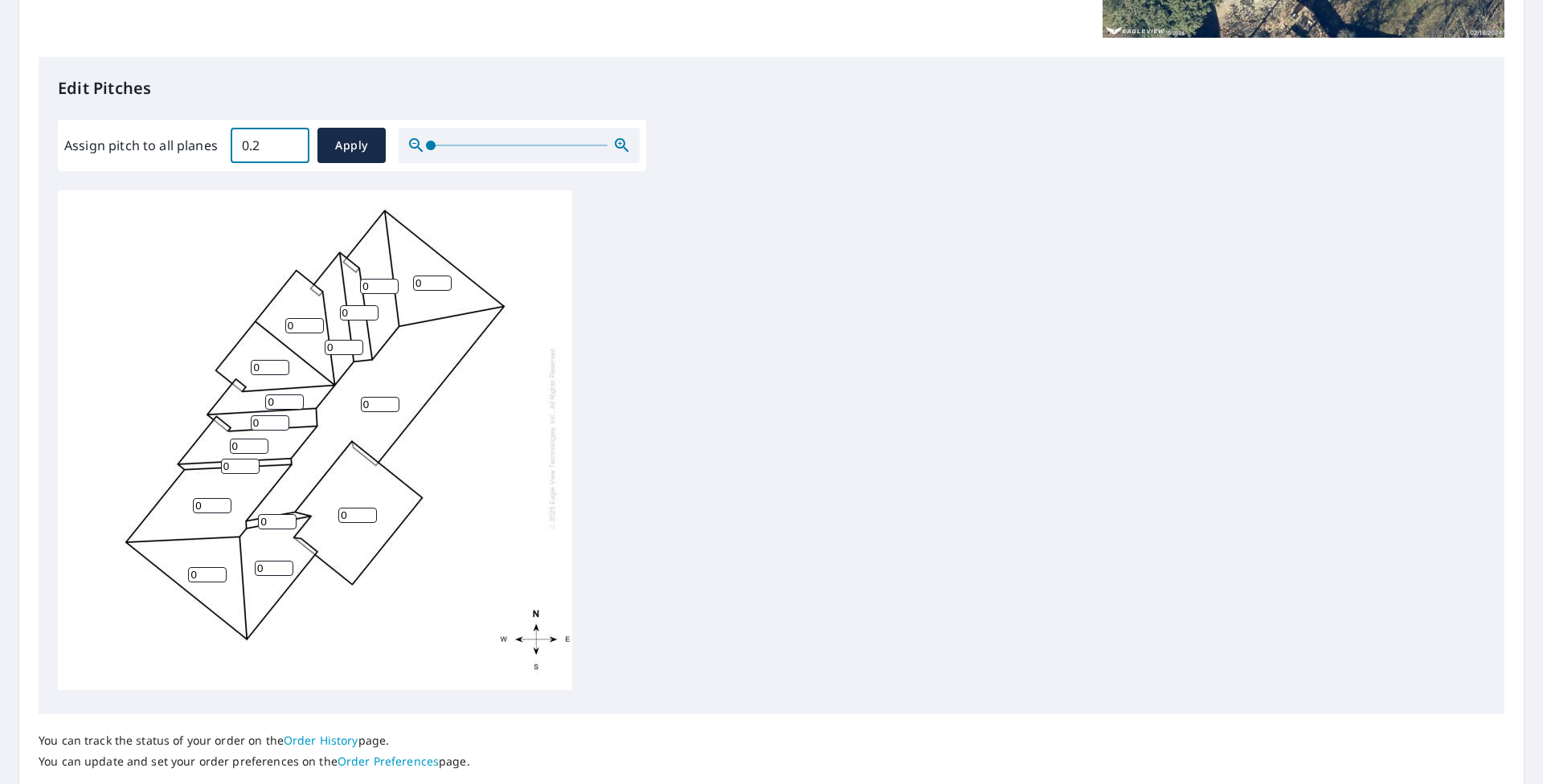 click on "0.2" at bounding box center (270, 145) 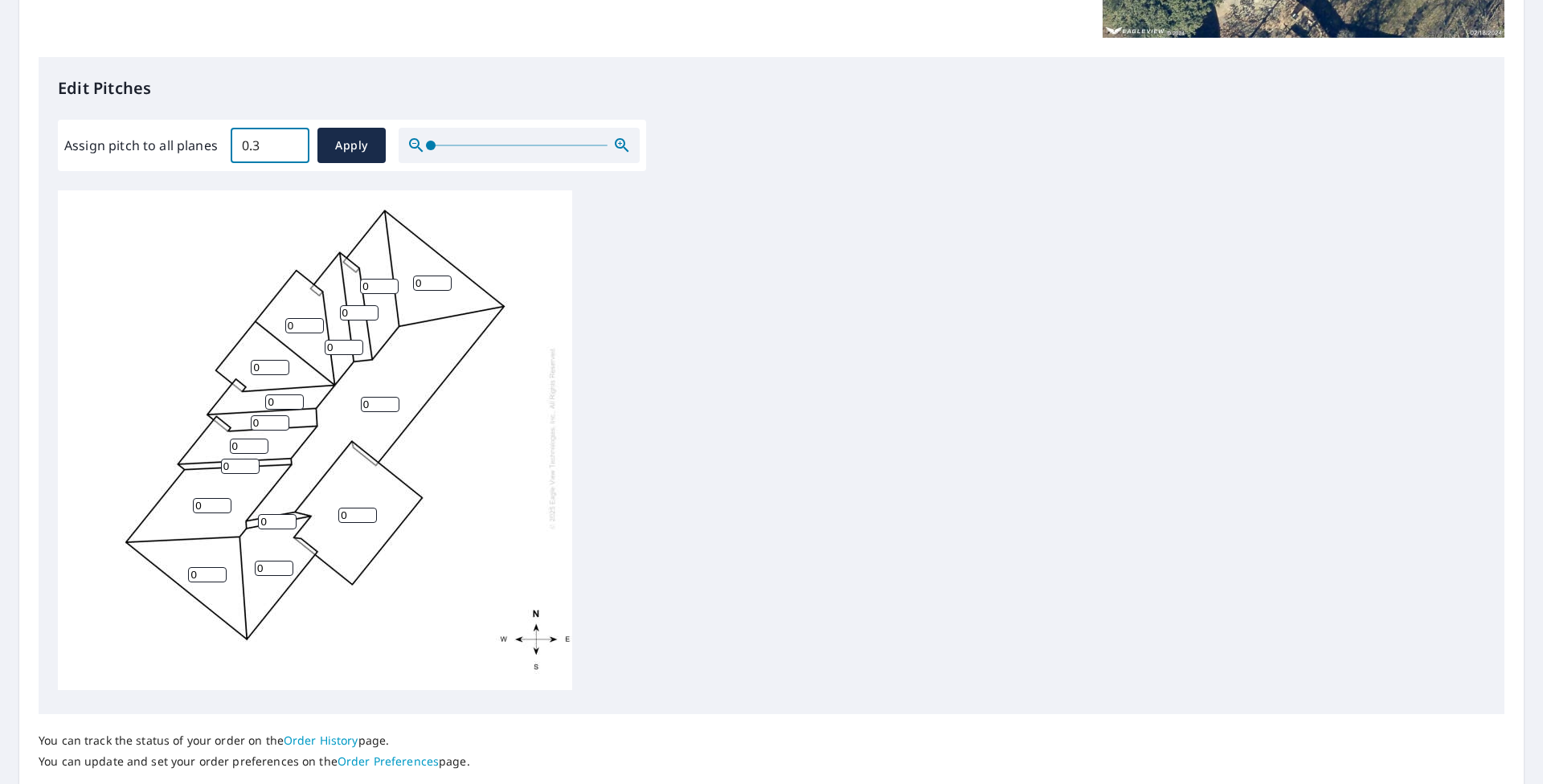click on "0.3" at bounding box center (270, 145) 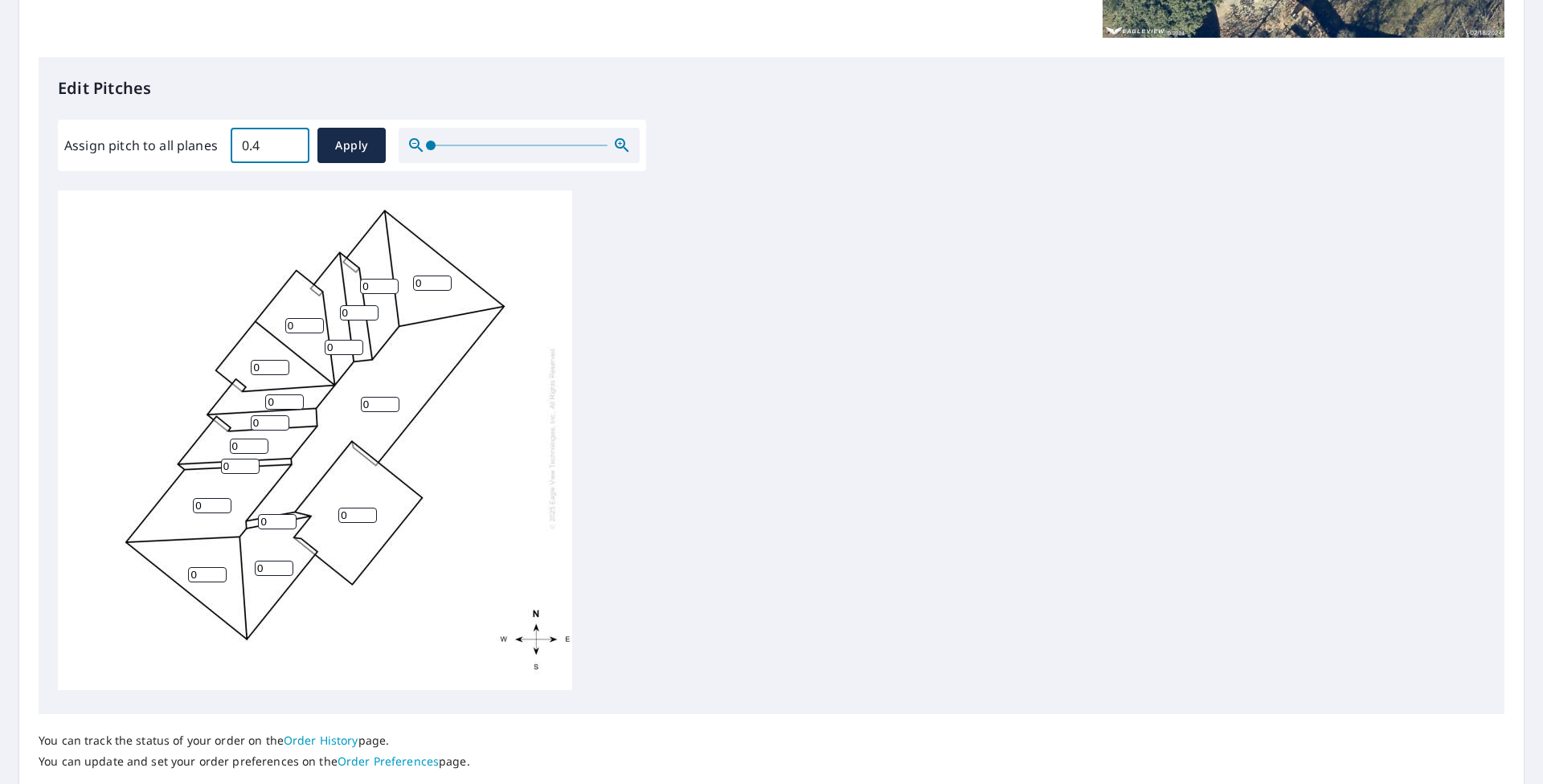 click on "0.4" at bounding box center [270, 145] 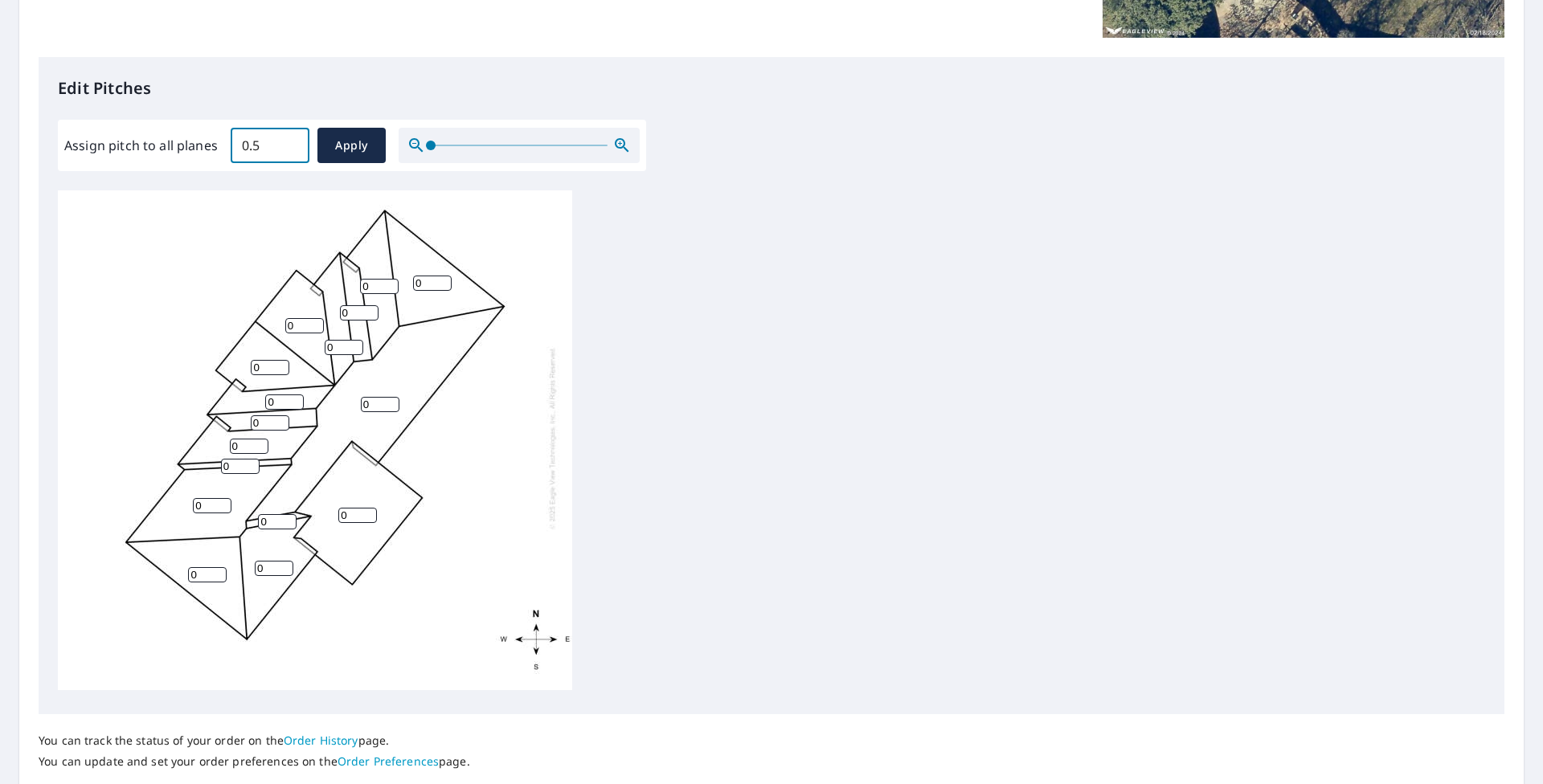 click on "0.5" at bounding box center (270, 145) 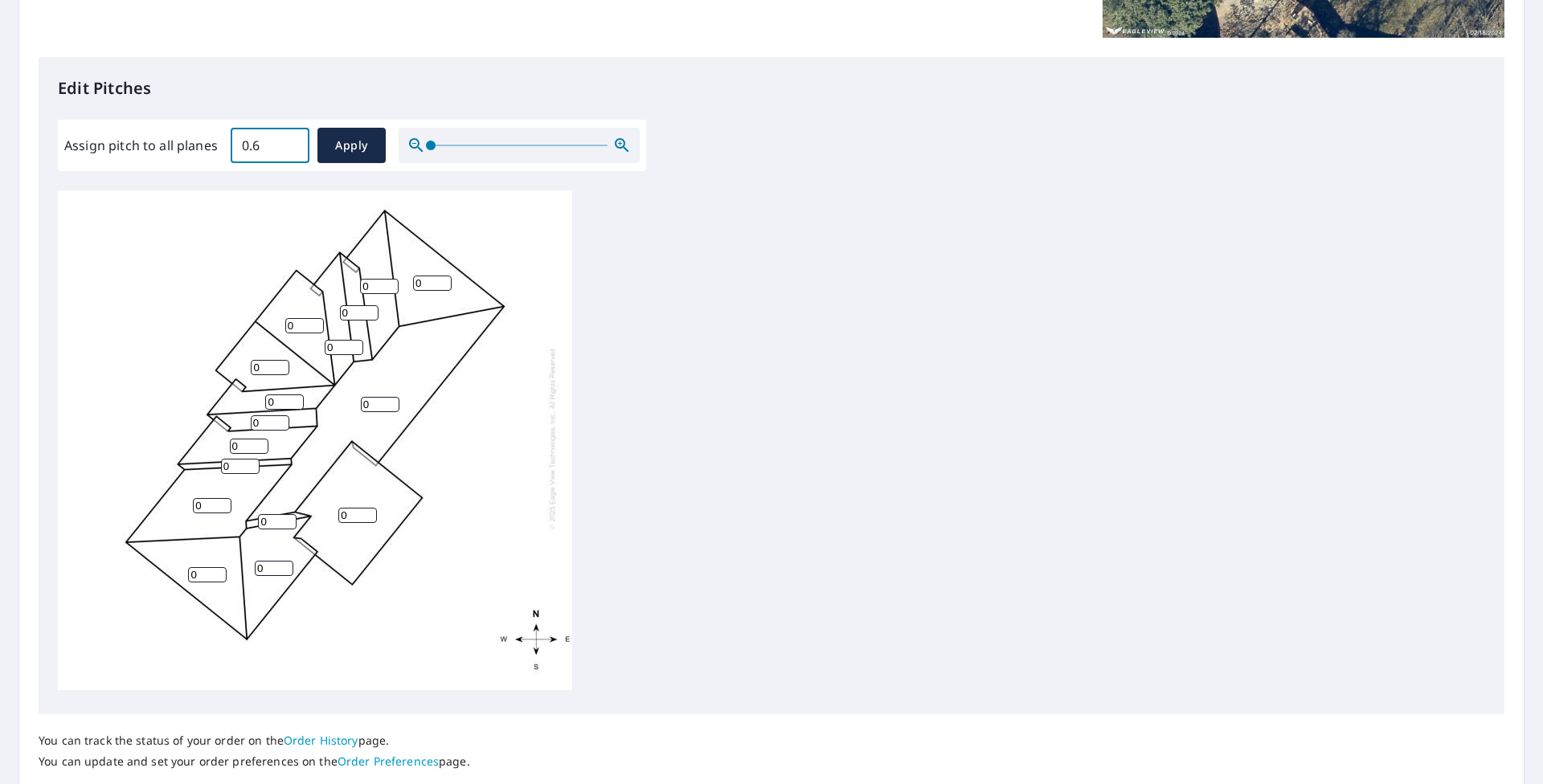click on "0.6" at bounding box center (270, 145) 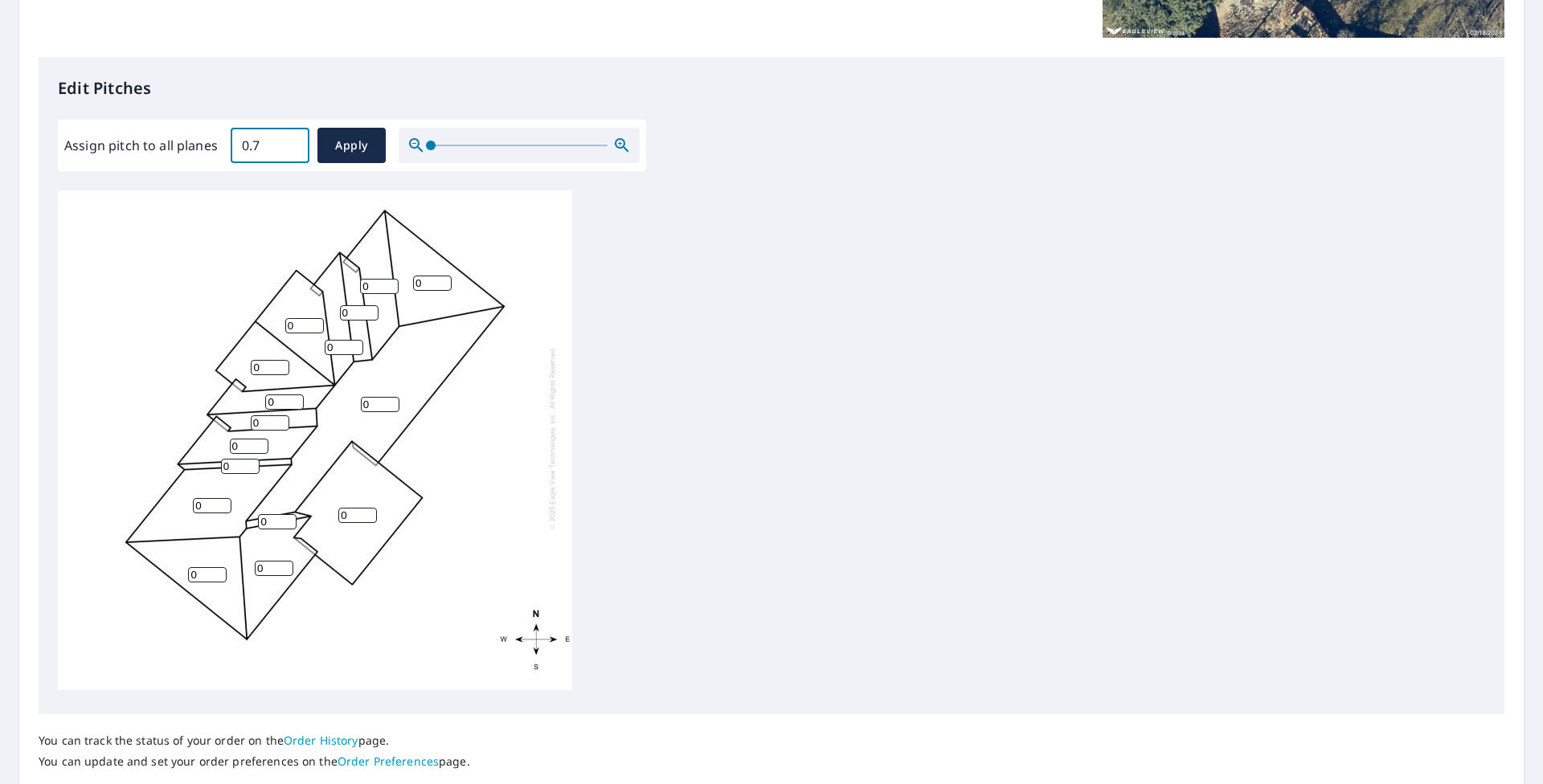 click on "0.7" at bounding box center [270, 145] 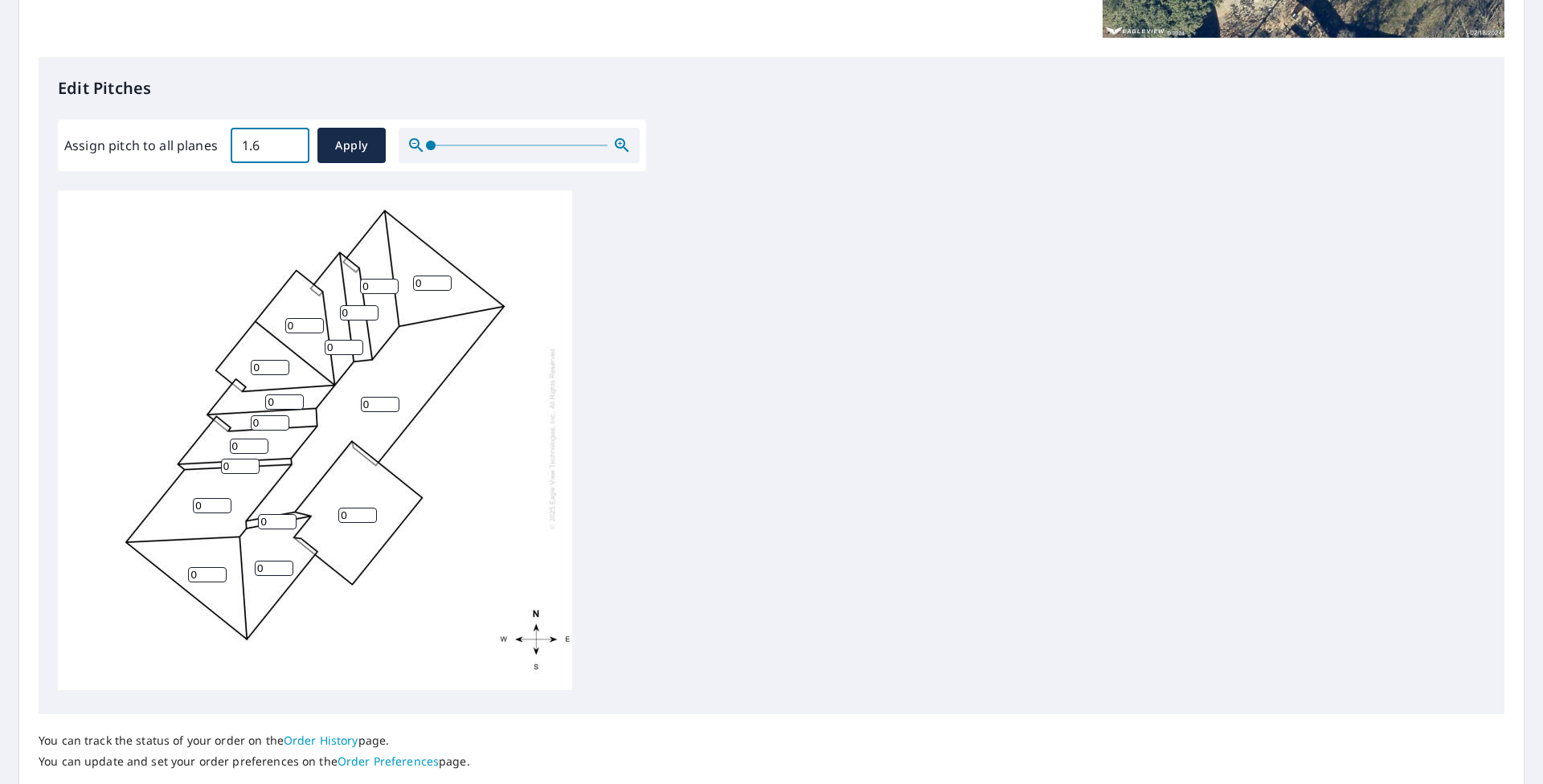 click on "1.6" at bounding box center [270, 145] 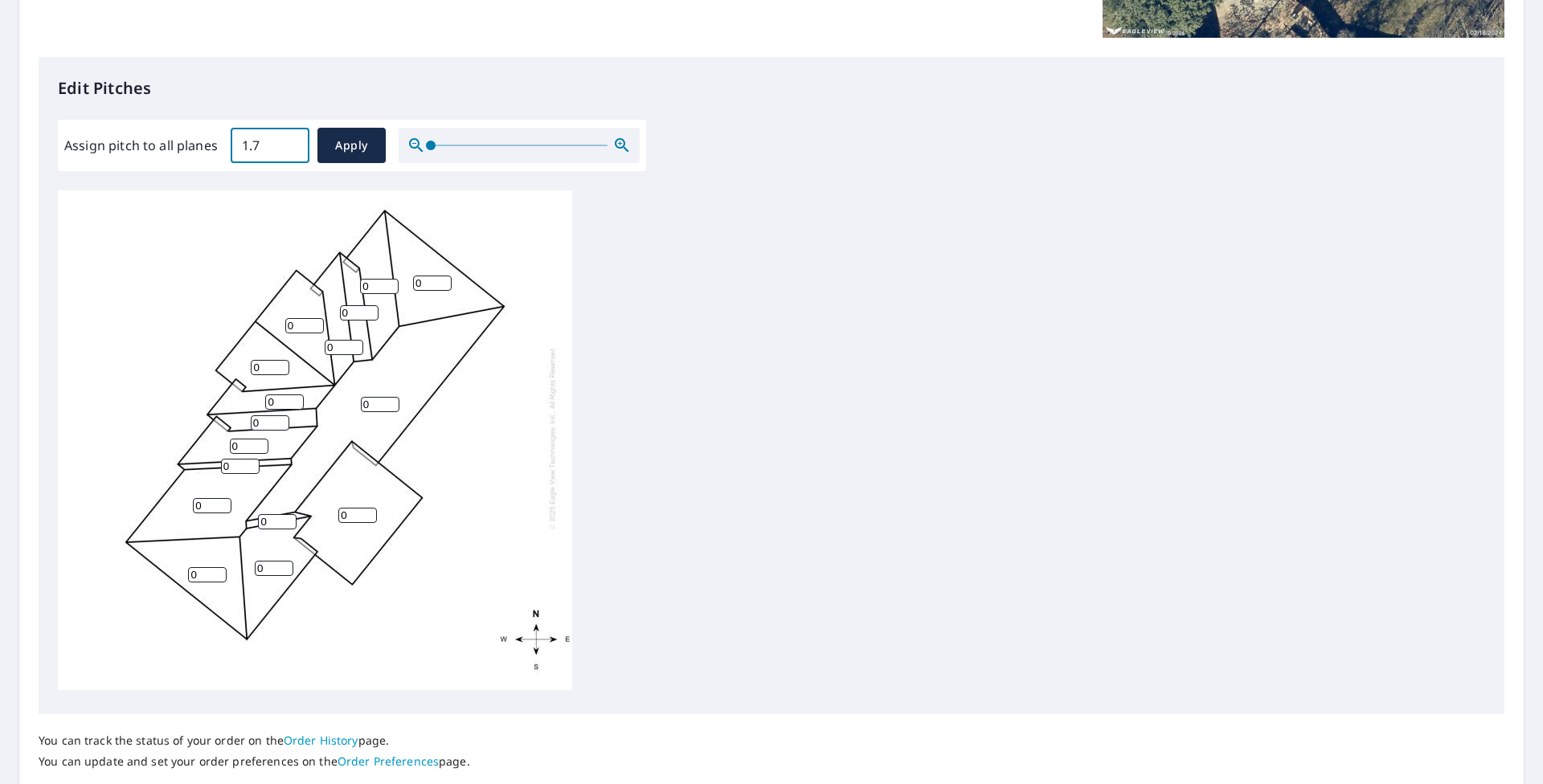 click on "1.7" at bounding box center (270, 145) 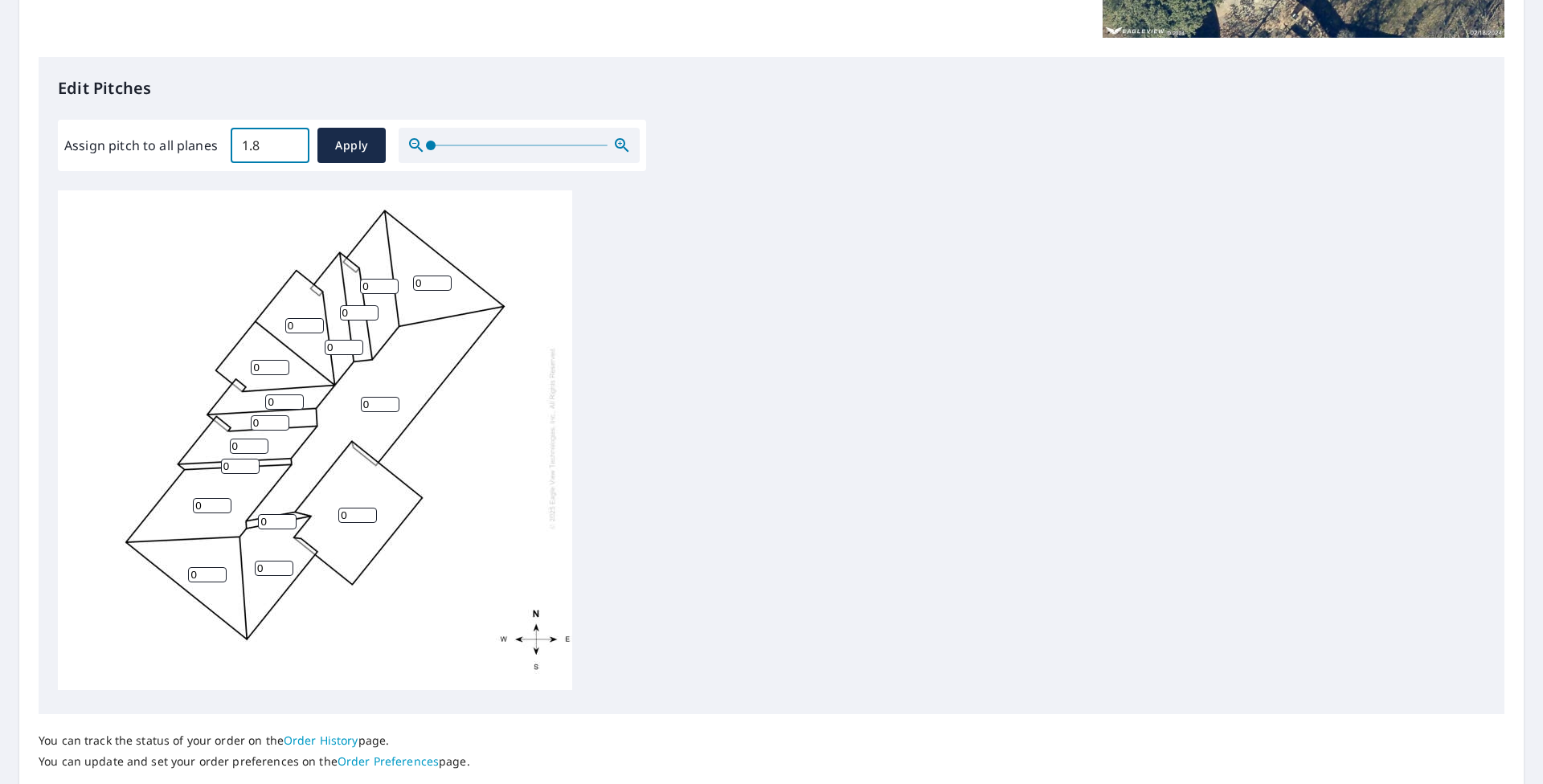 click on "1.8" at bounding box center (270, 145) 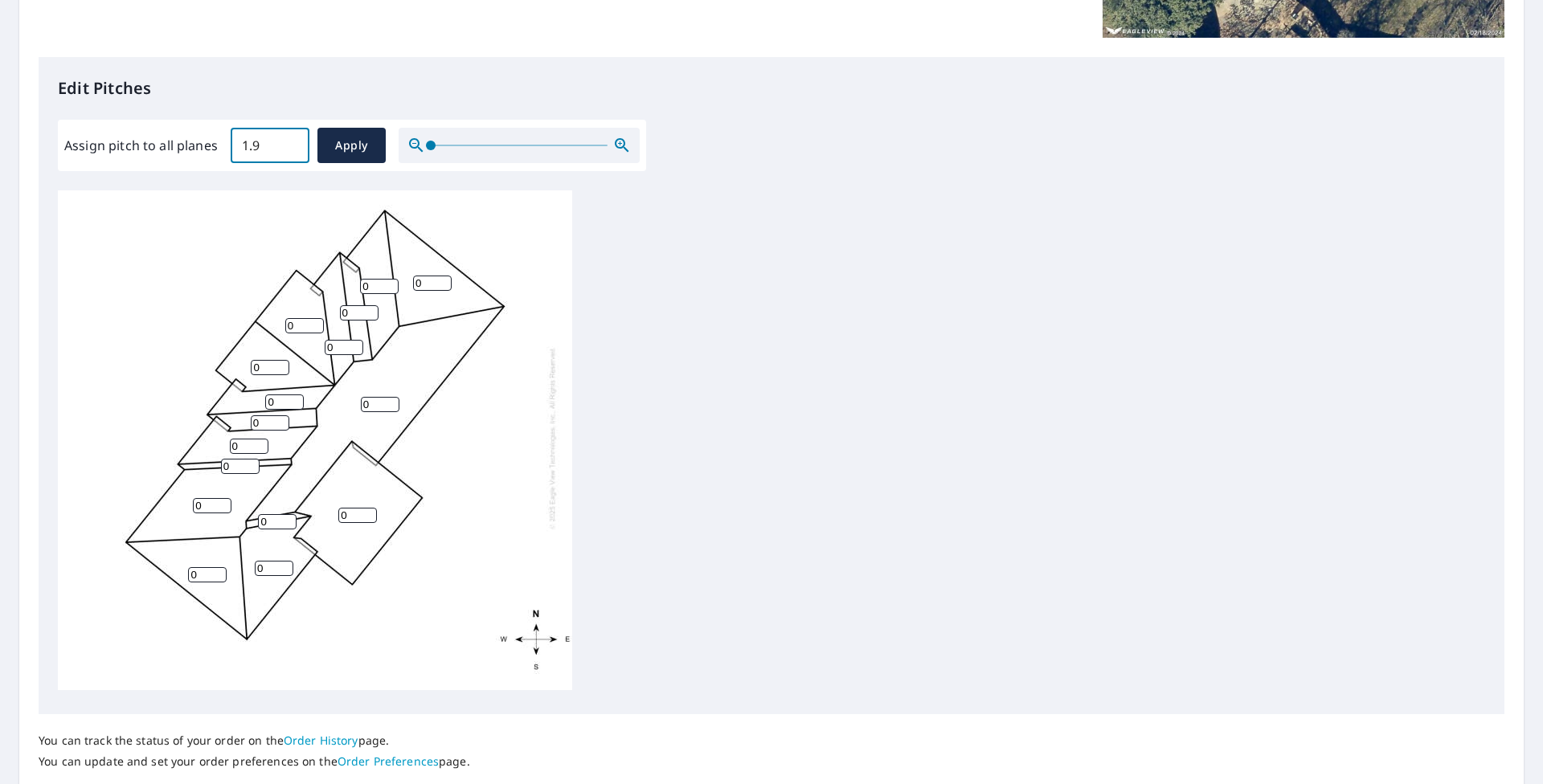 click on "1.9" at bounding box center [270, 145] 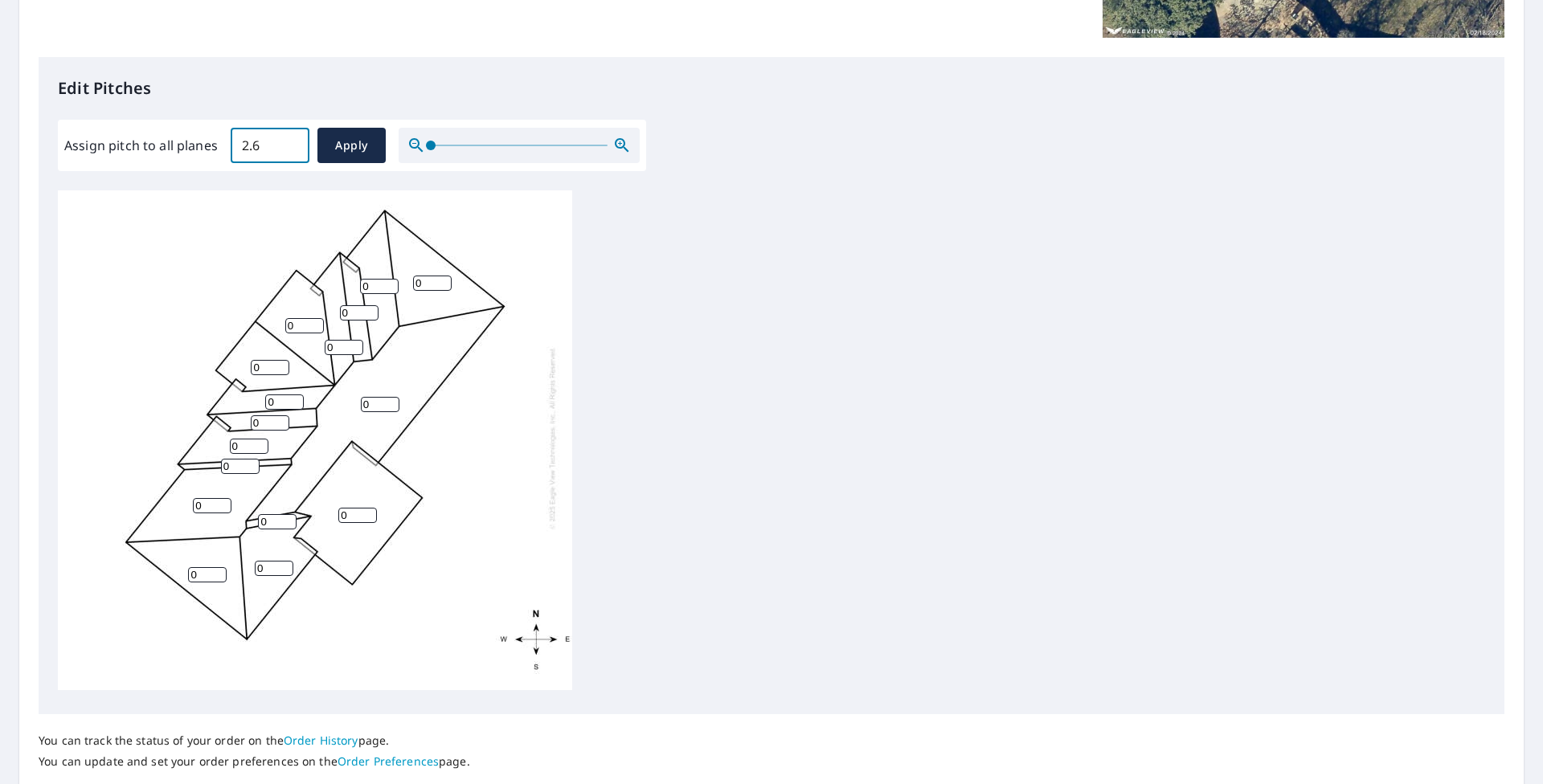 click on "2.6" at bounding box center [270, 145] 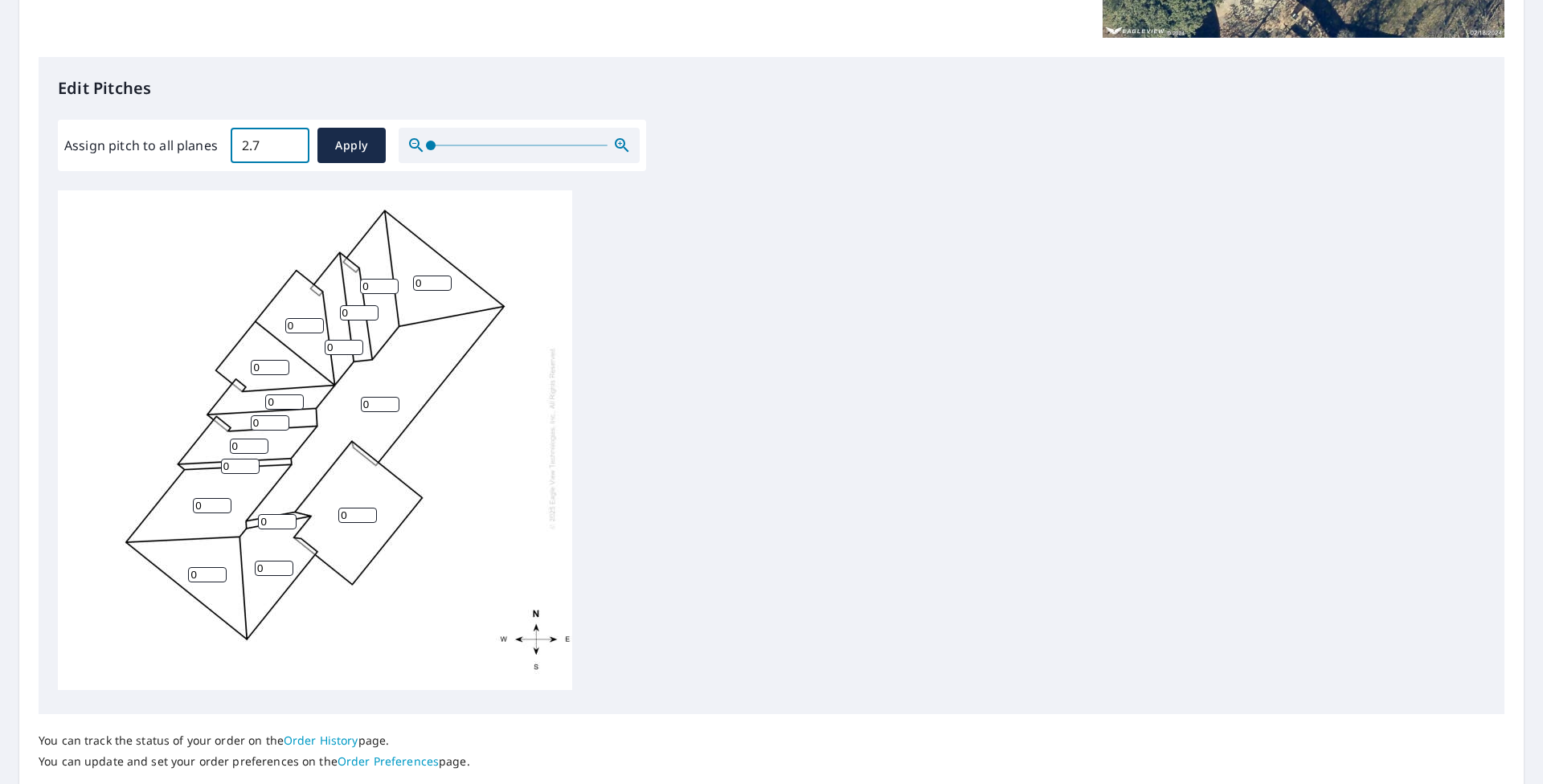 click on "2.7" at bounding box center (270, 145) 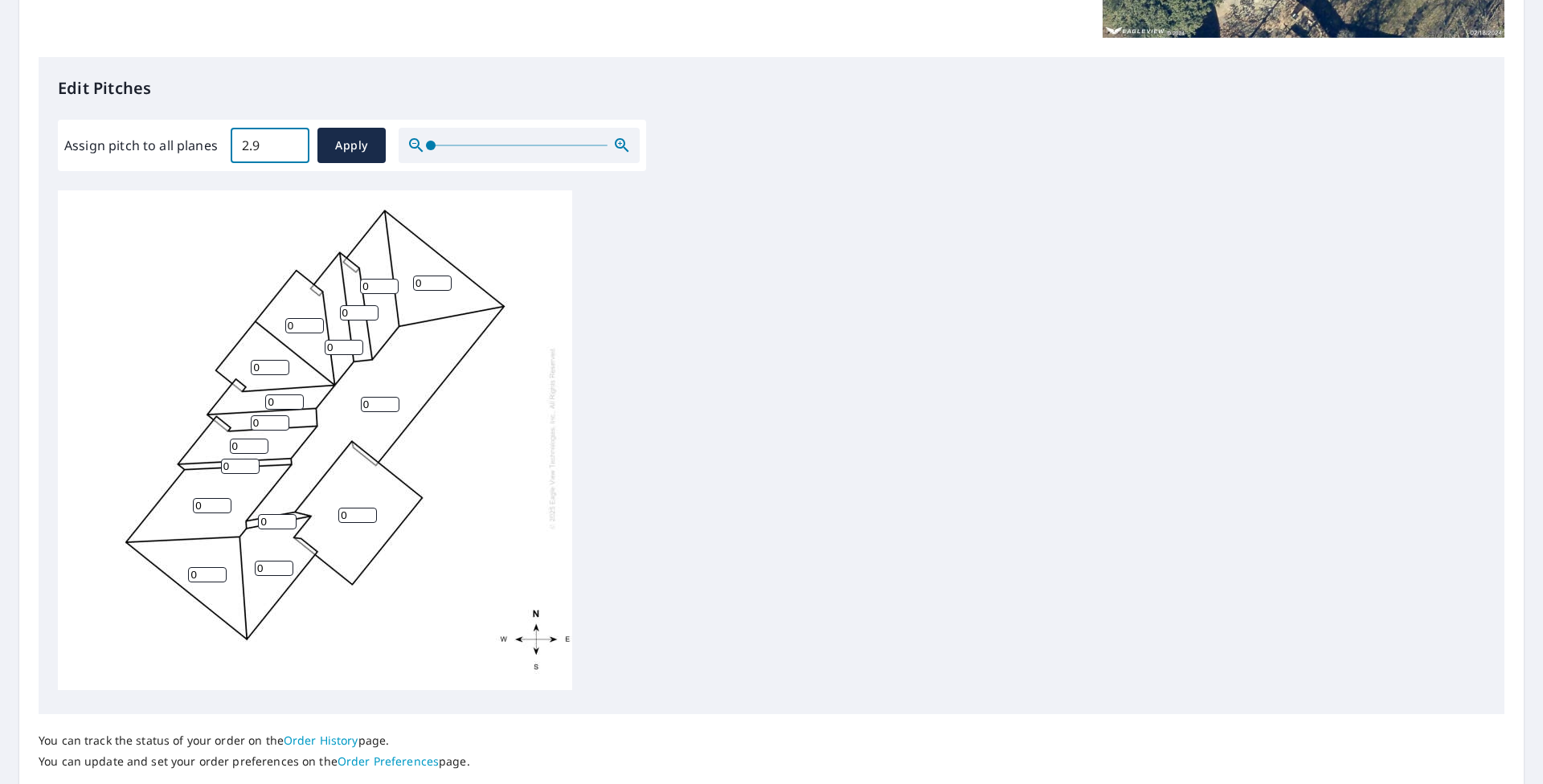 click on "2.9" at bounding box center [270, 145] 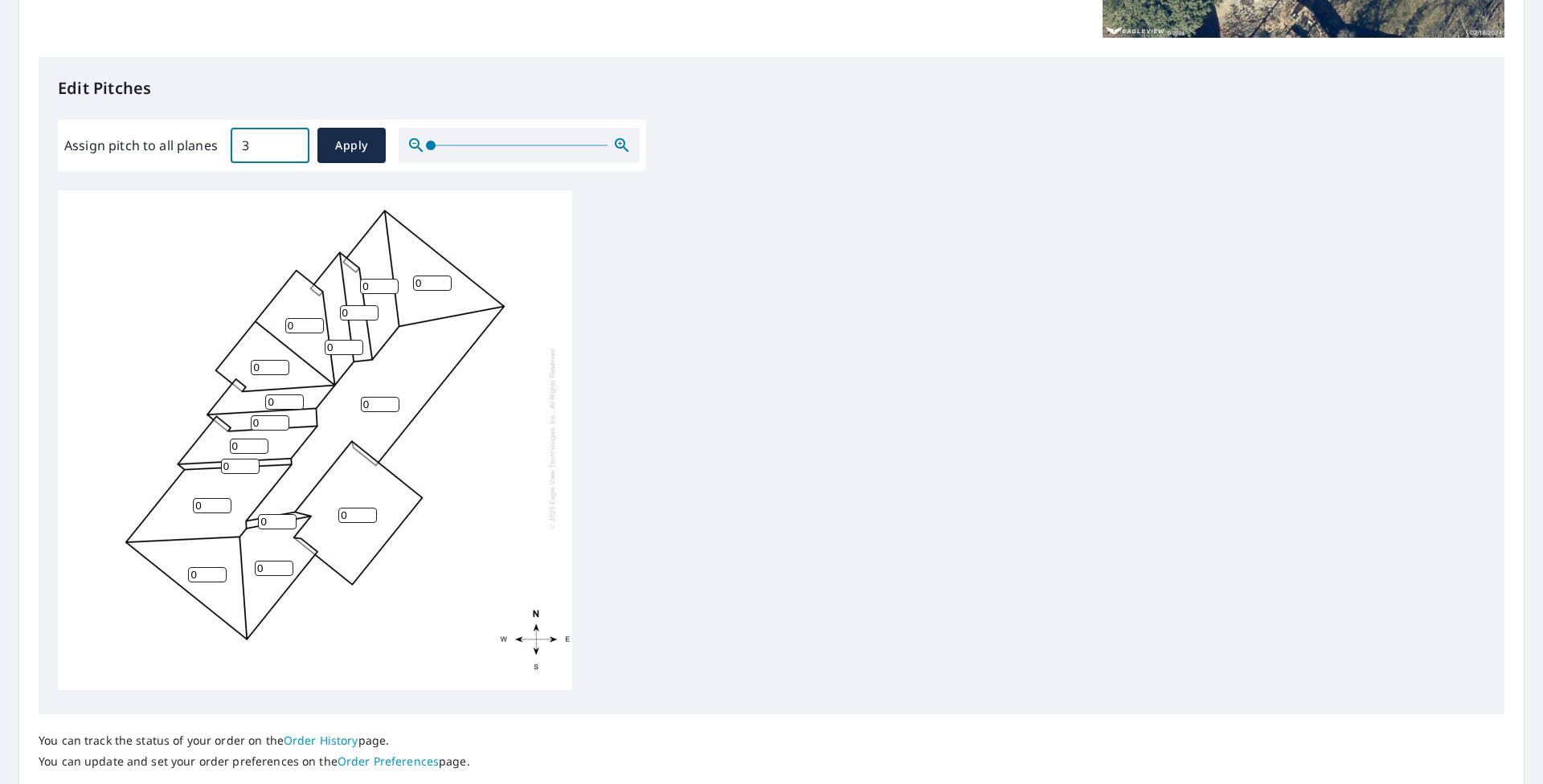 click on "3" at bounding box center (270, 145) 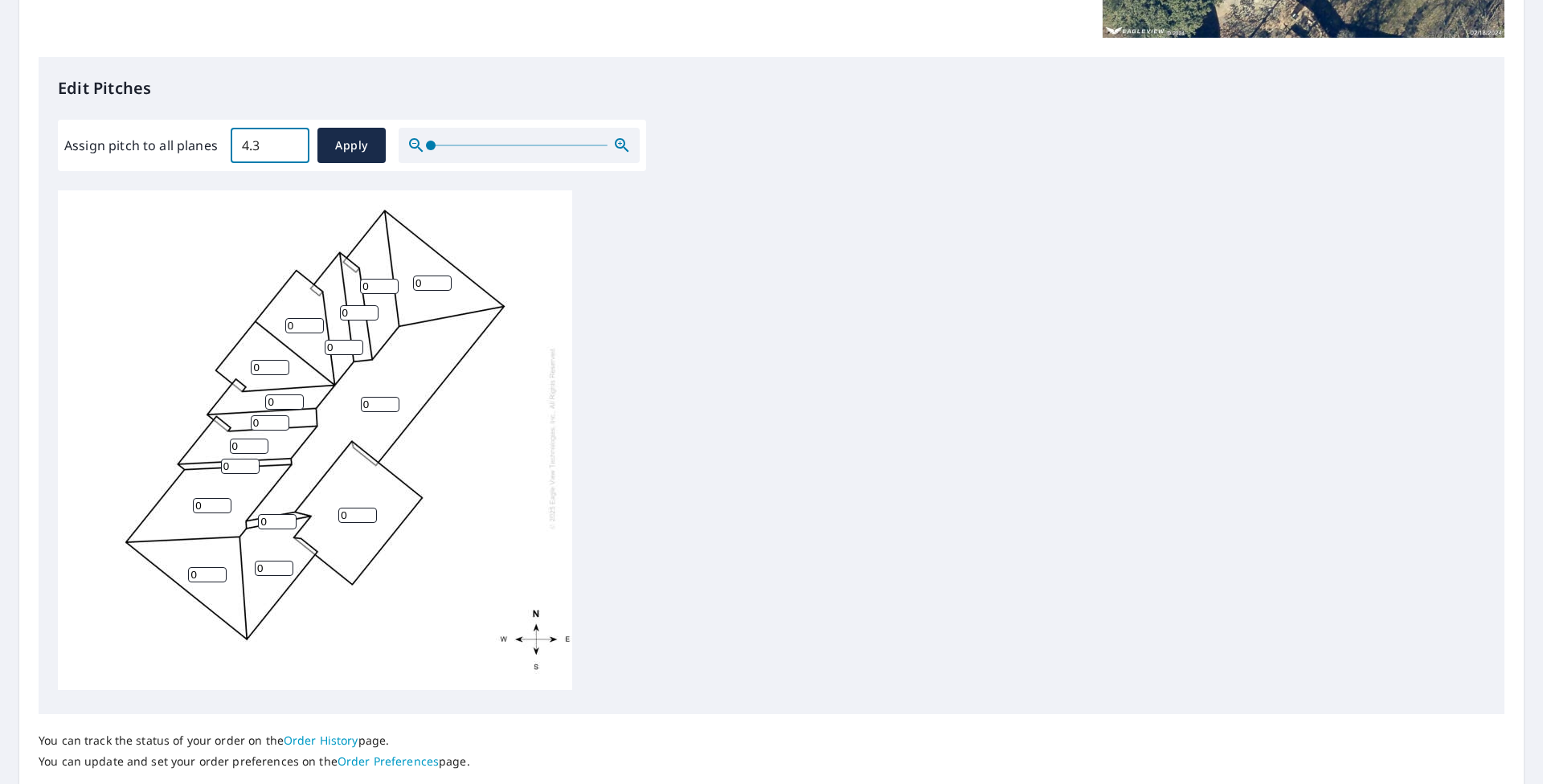 click on "4.3" at bounding box center [270, 145] 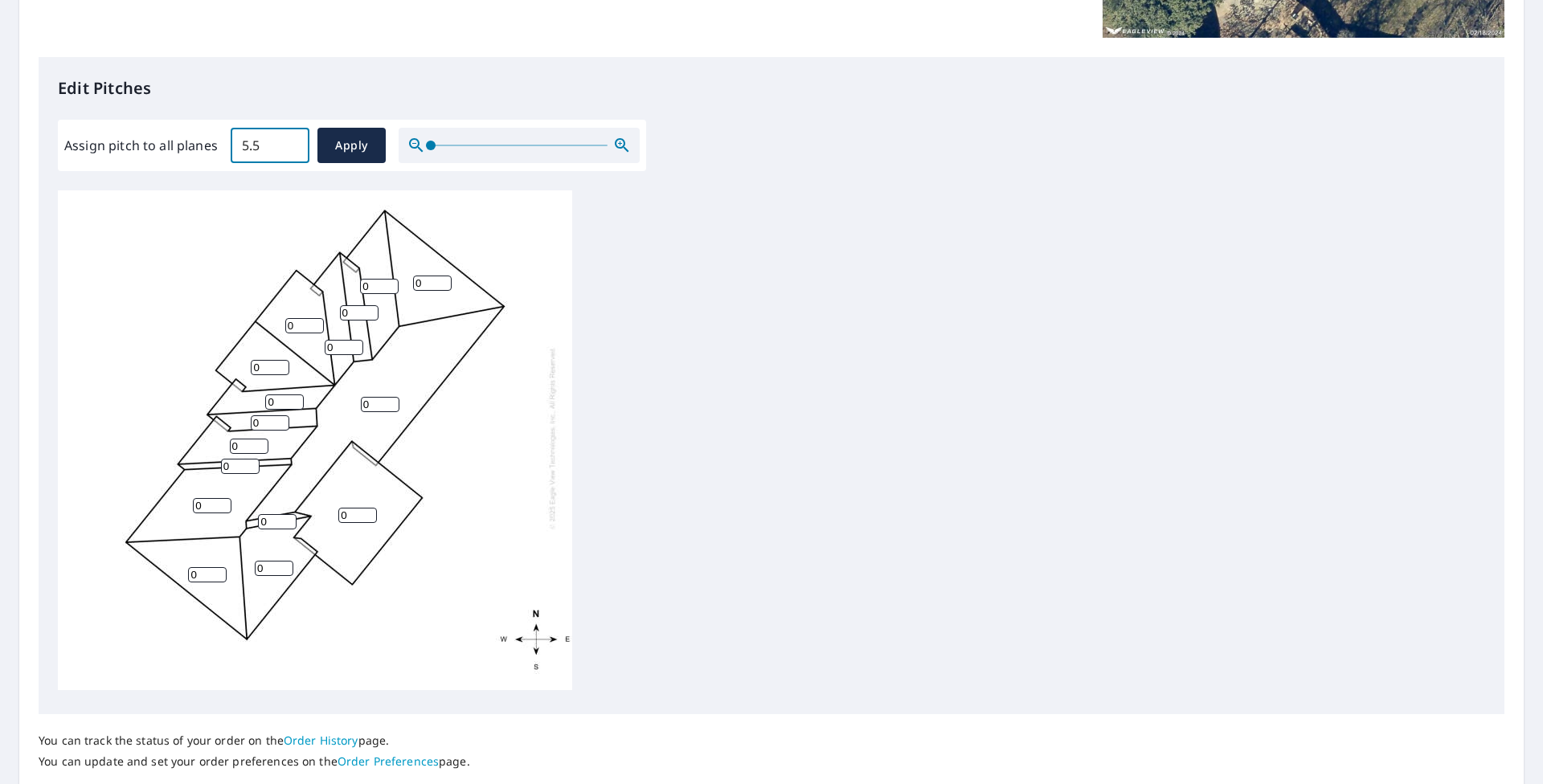 click on "5.5" at bounding box center [270, 145] 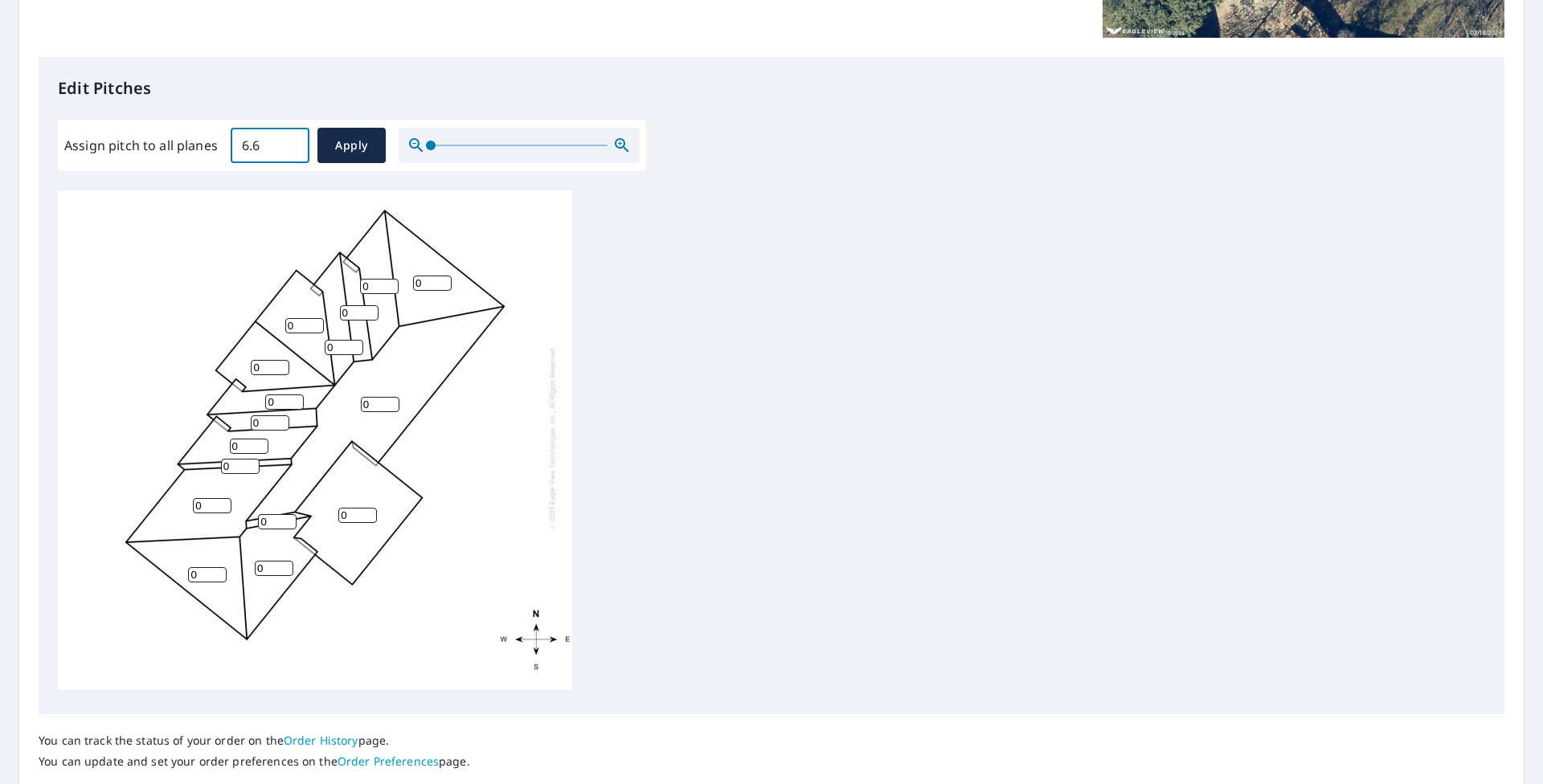 click on "6.6" at bounding box center (270, 145) 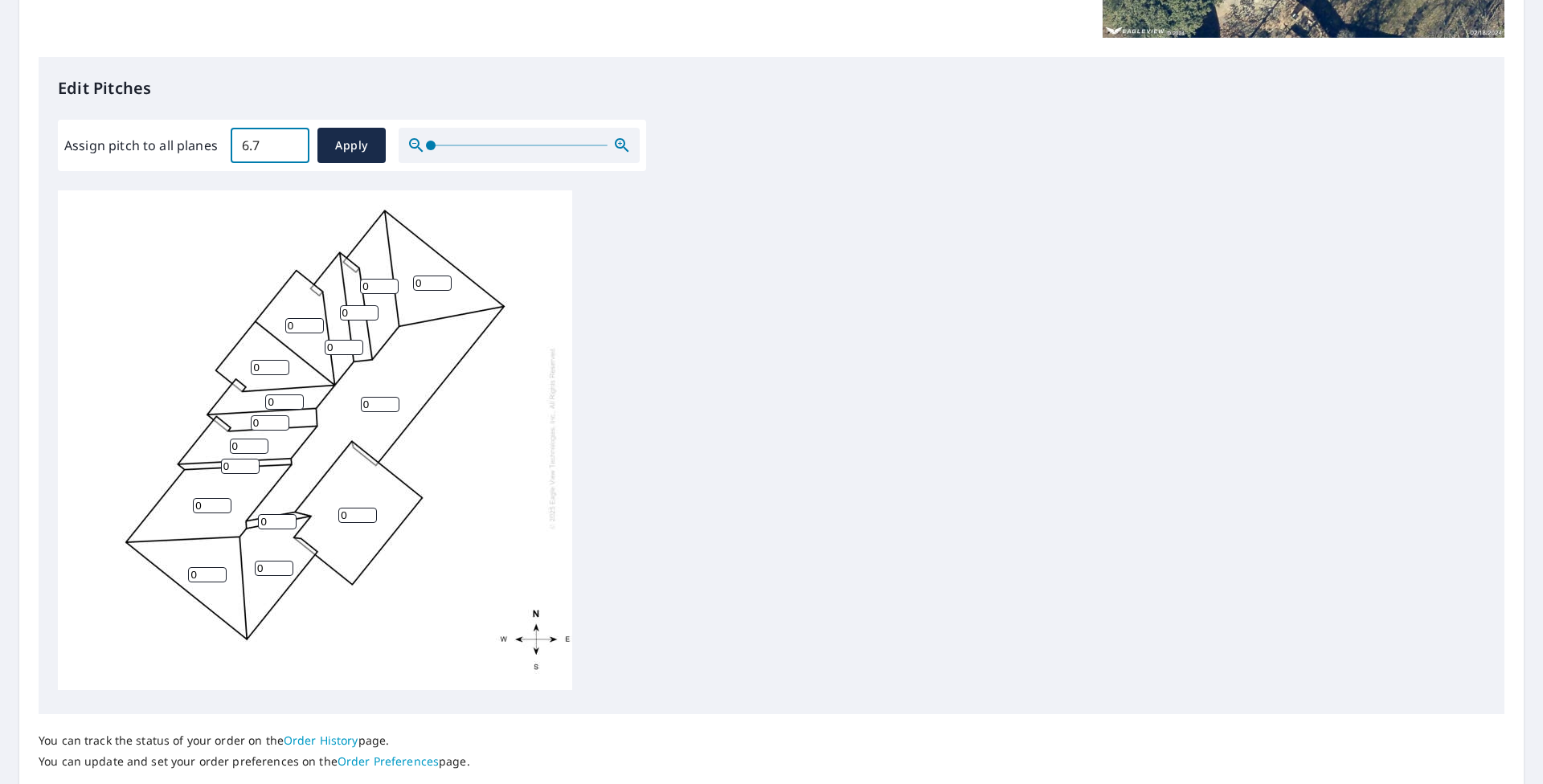click on "6.7" at bounding box center [270, 145] 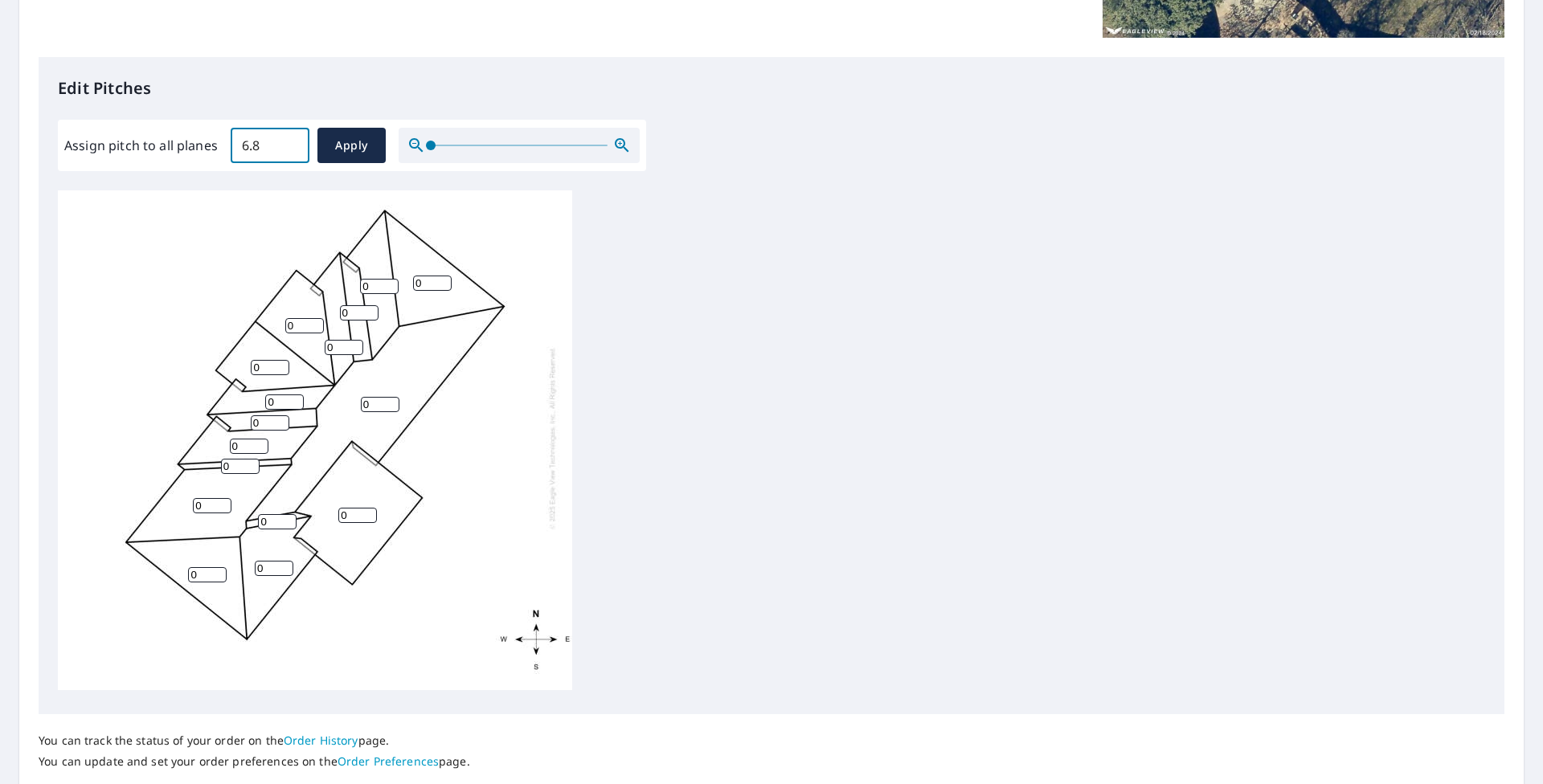 click on "6.8" at bounding box center [270, 145] 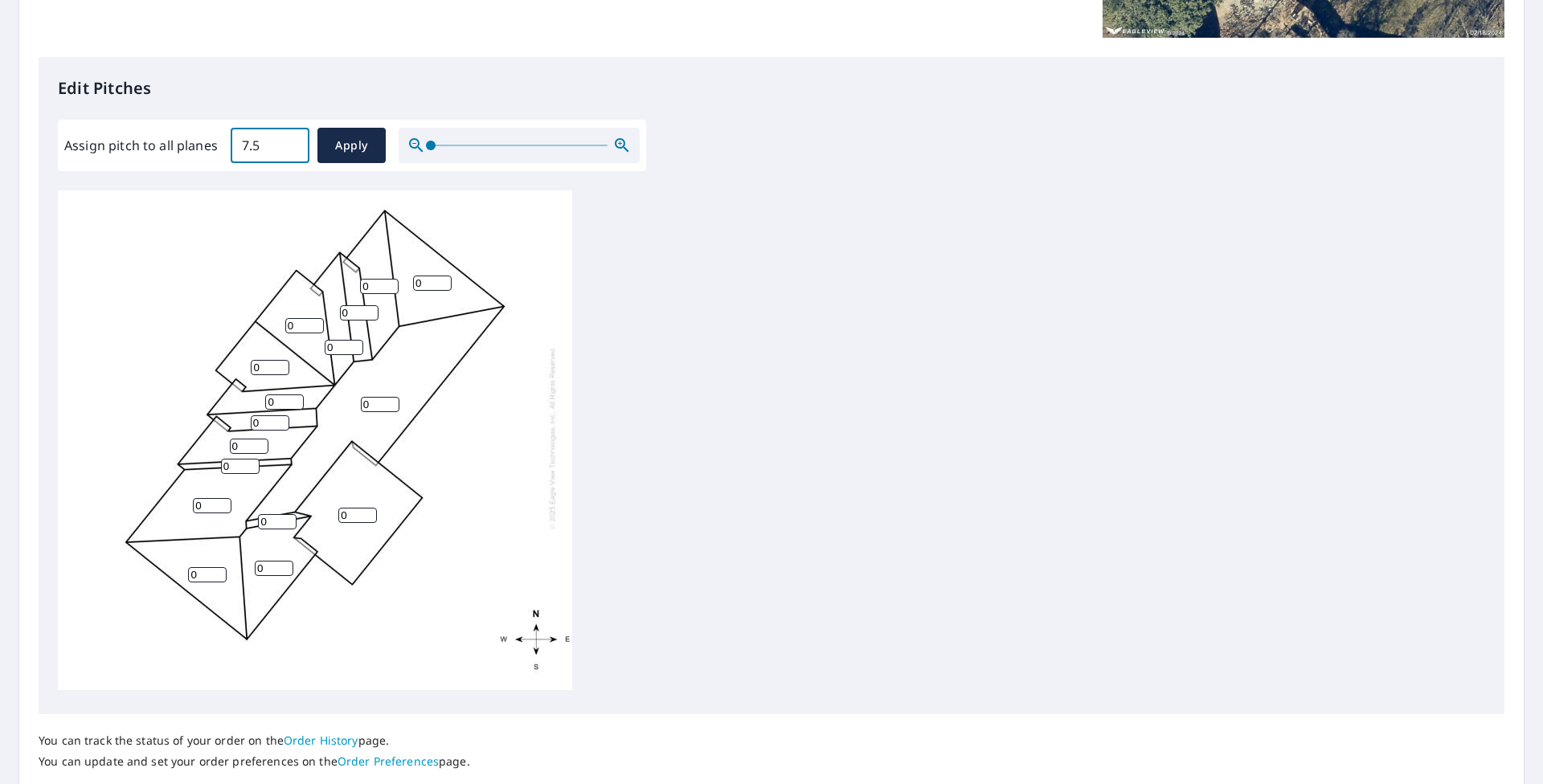click on "7.5" at bounding box center [270, 145] 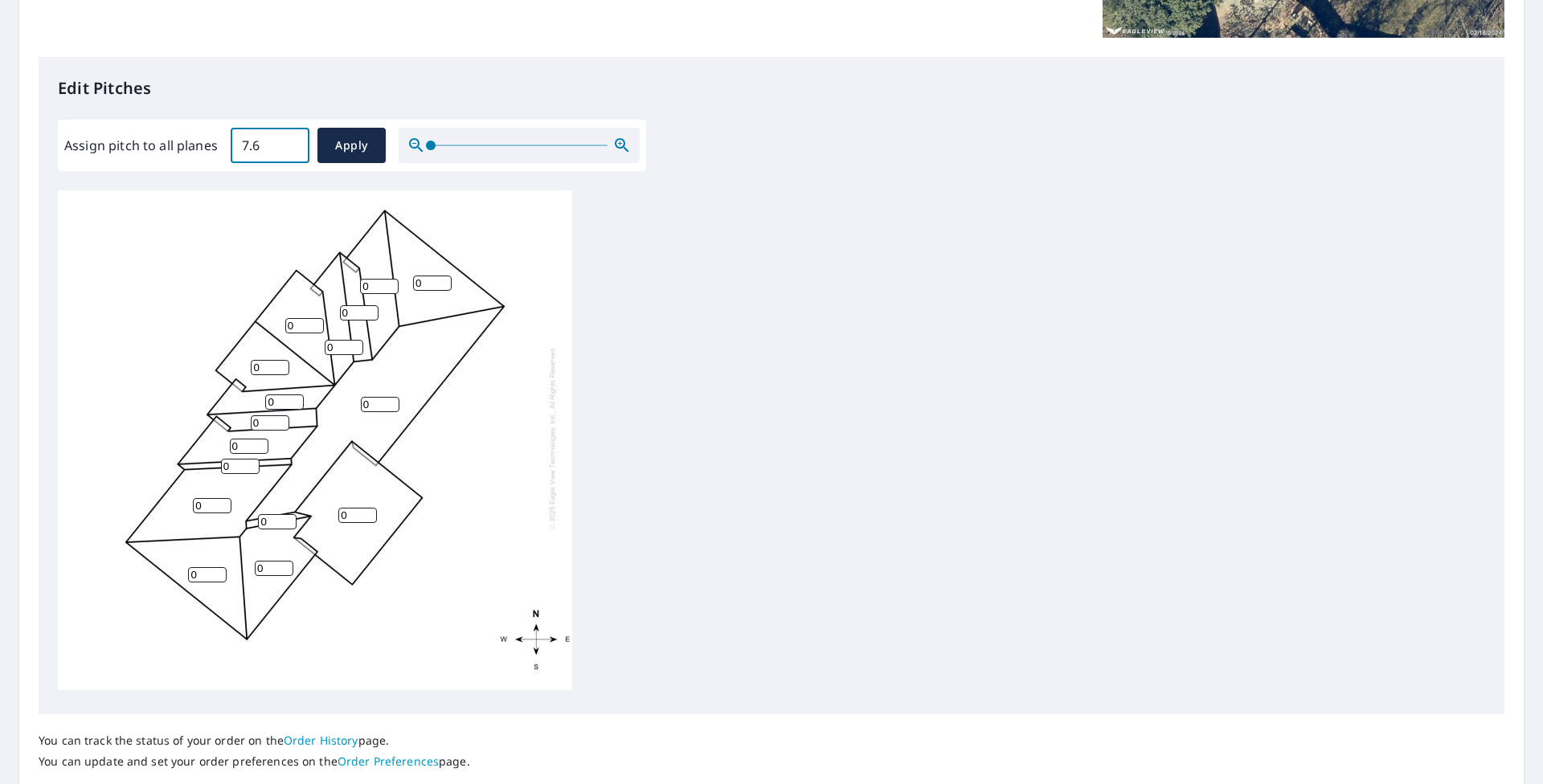 click on "7.6" at bounding box center (270, 145) 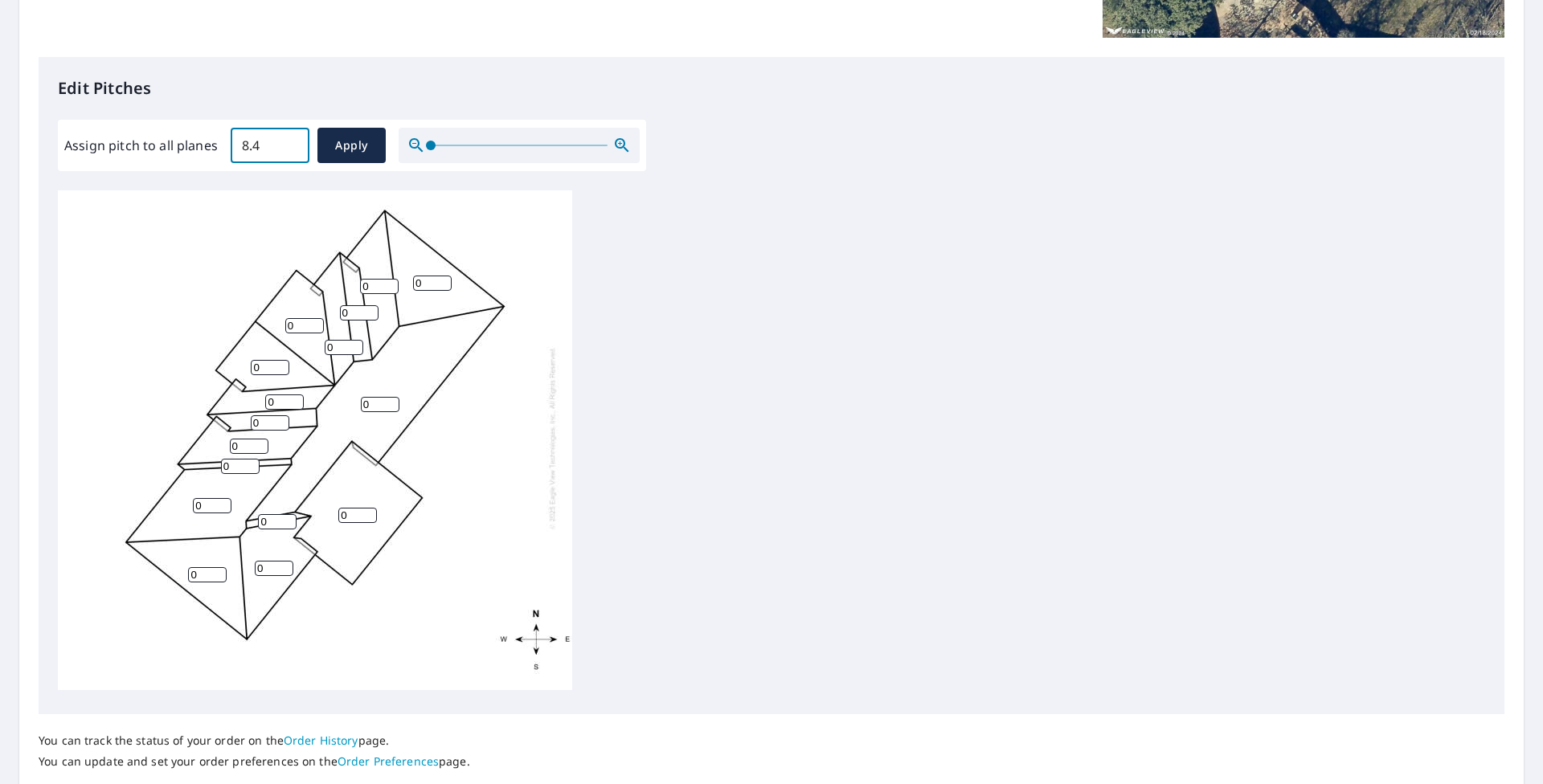 click on "8.4" at bounding box center (270, 145) 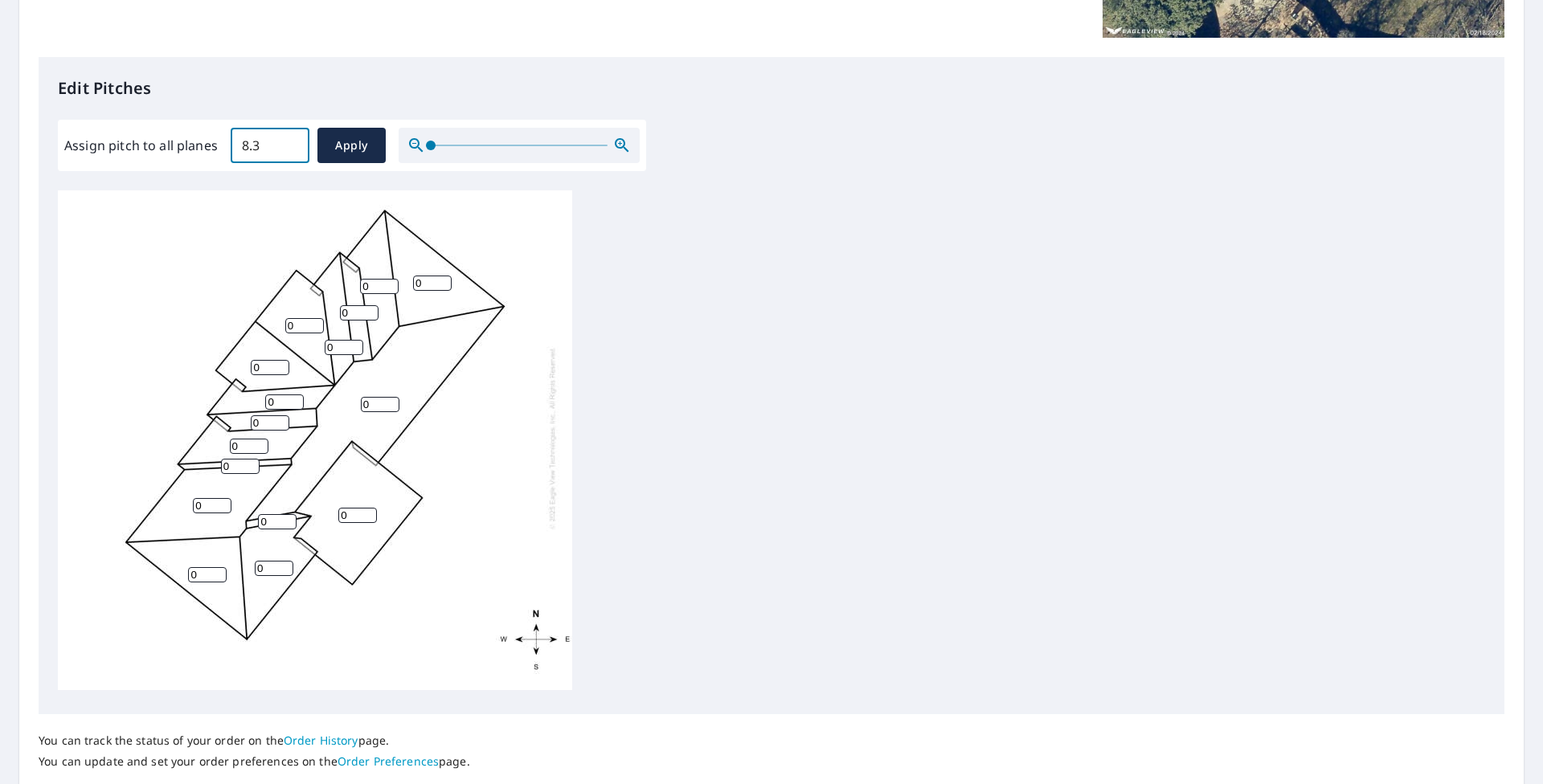 click on "8.3" at bounding box center [270, 145] 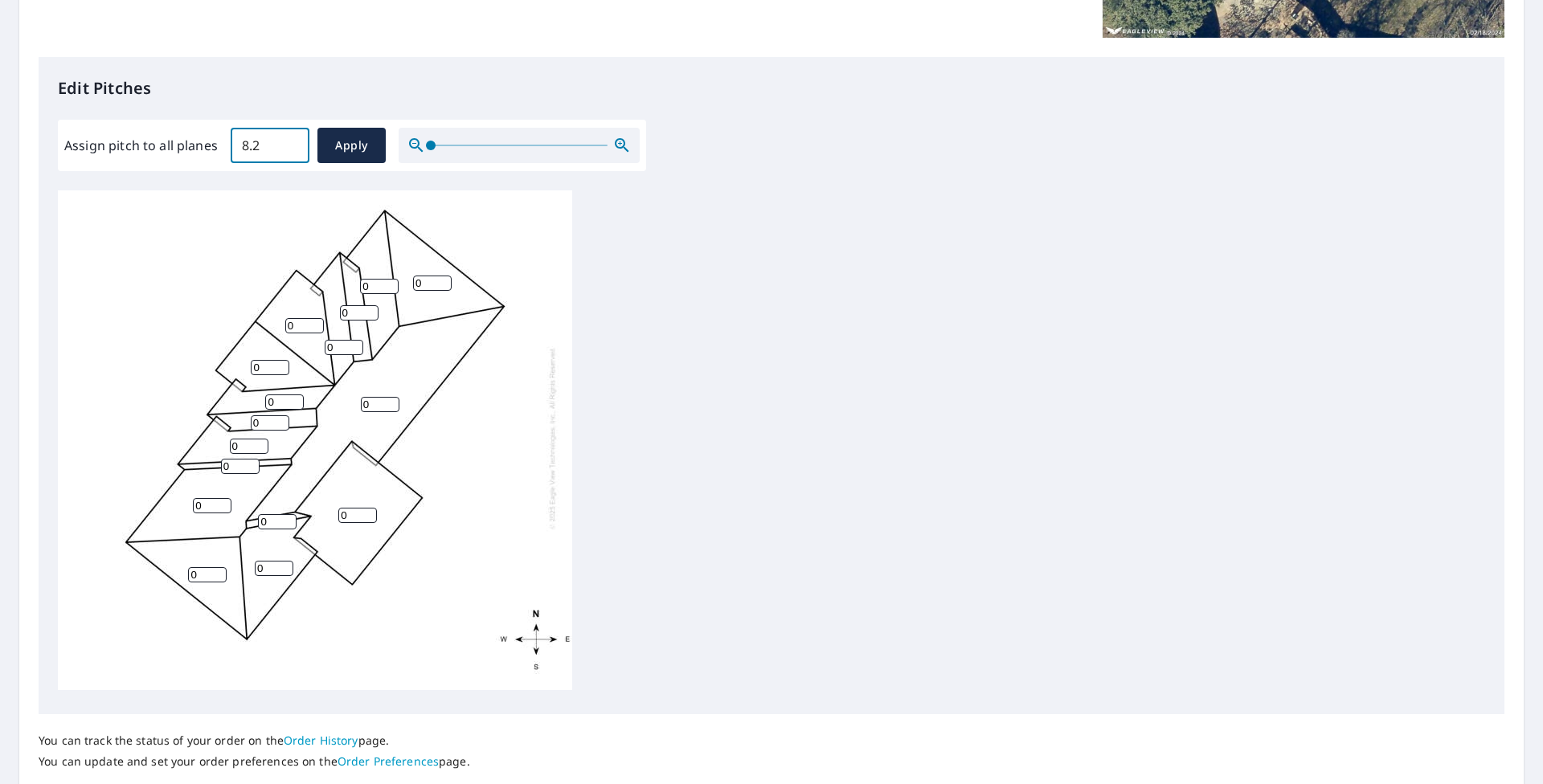 click on "8.2" at bounding box center (270, 145) 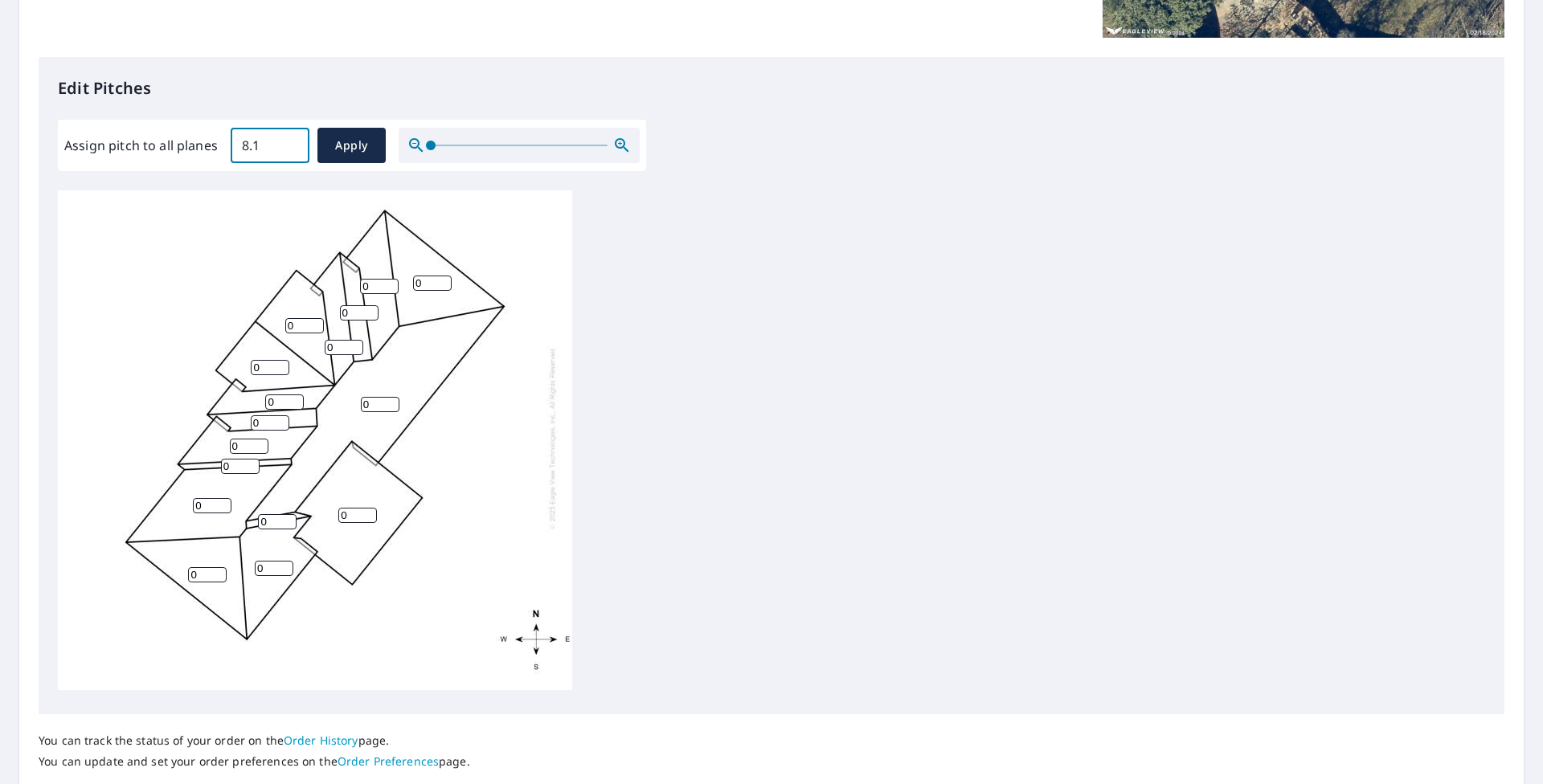 click on "8.1" at bounding box center (270, 145) 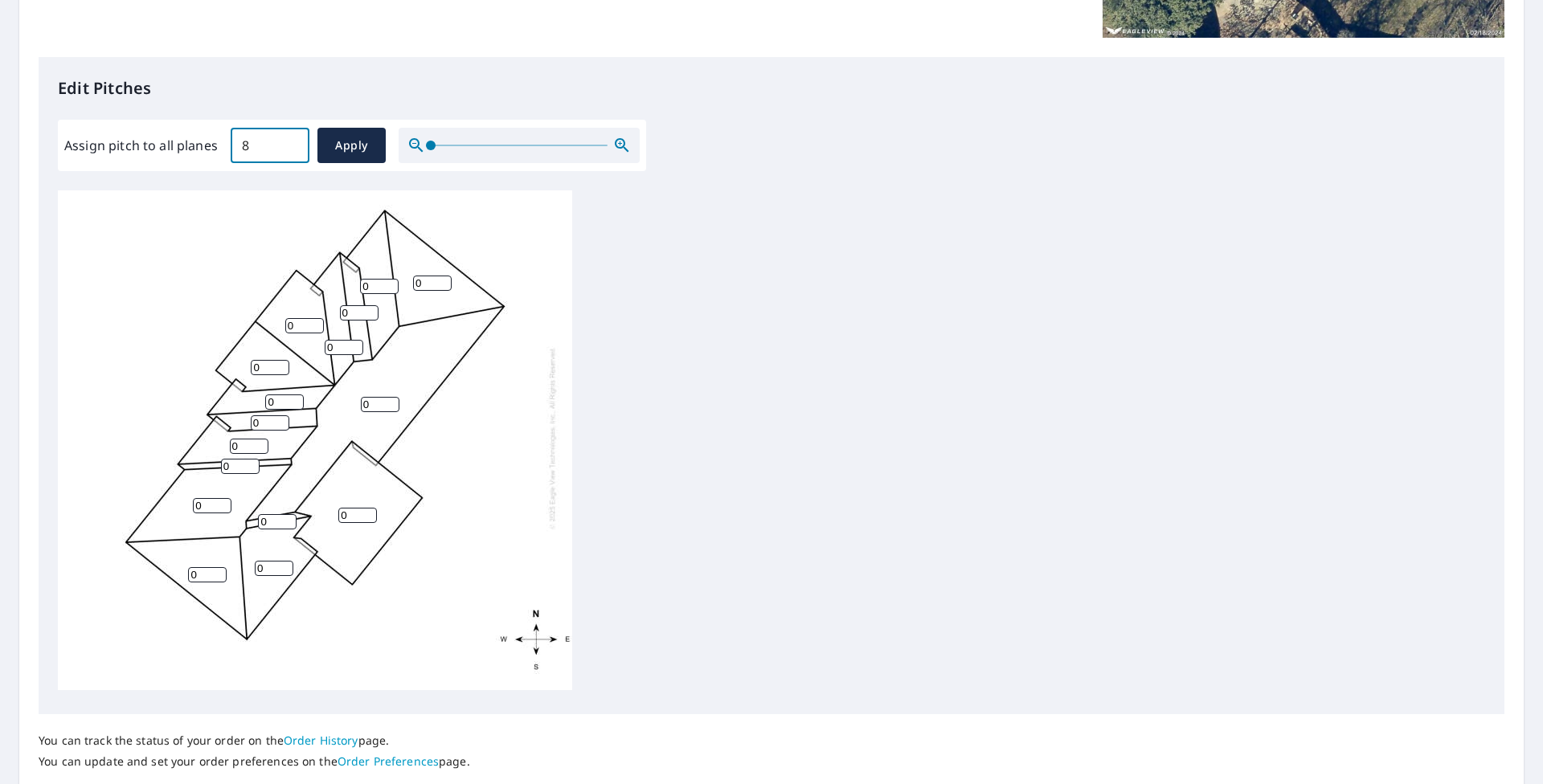 click on "8" at bounding box center (270, 145) 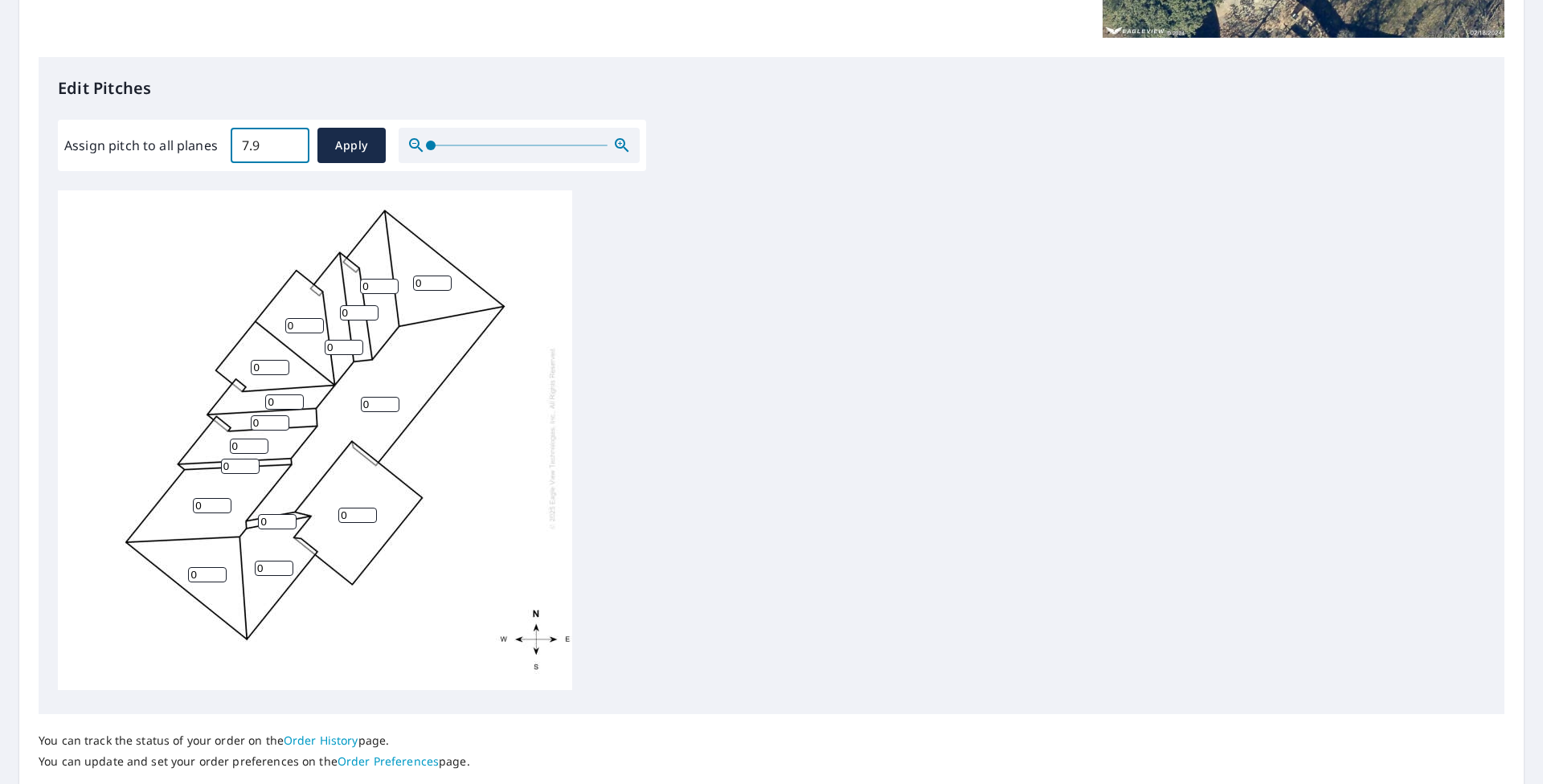 click on "7.9" at bounding box center [270, 145] 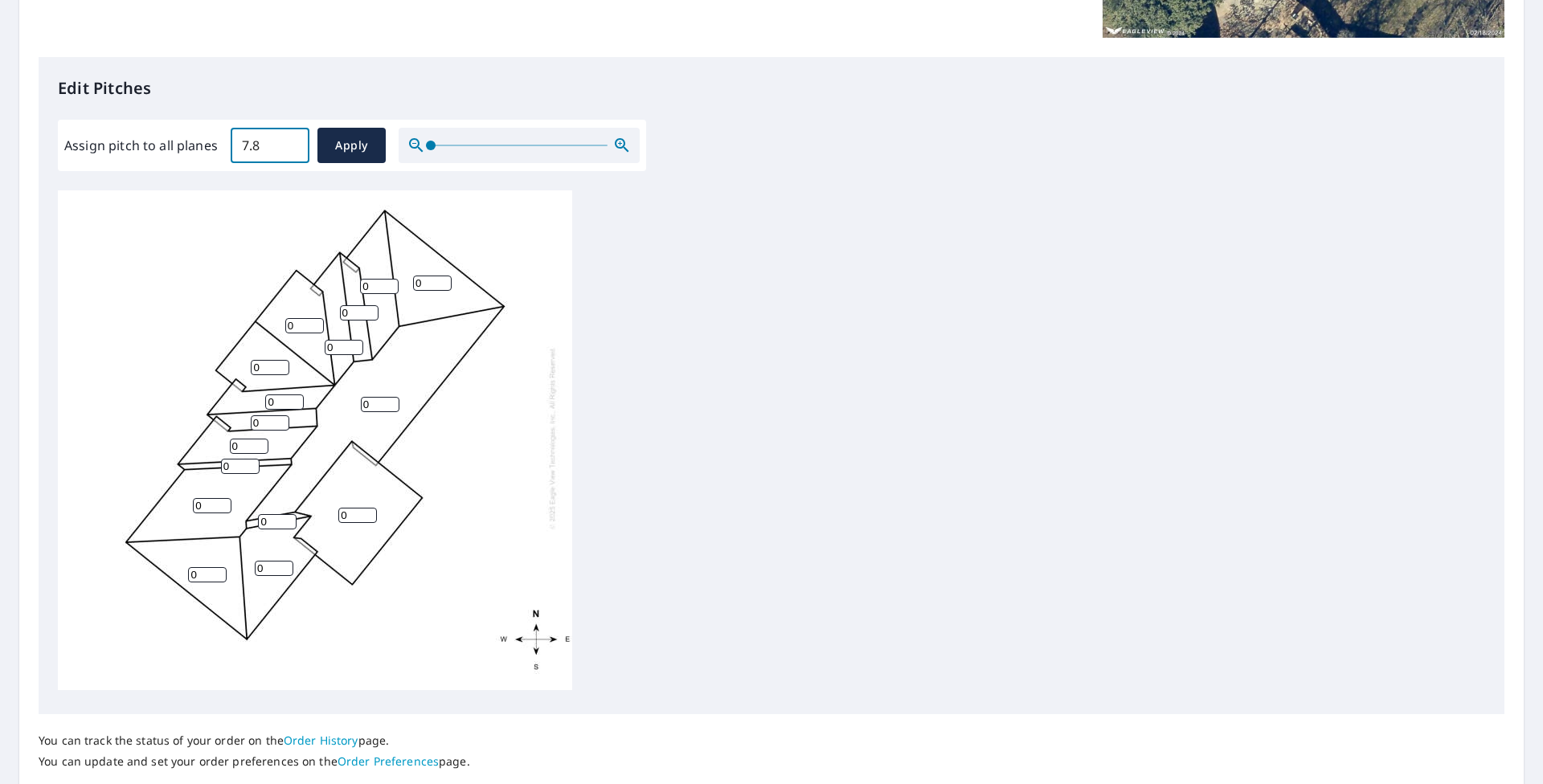 click on "7.8" at bounding box center (270, 145) 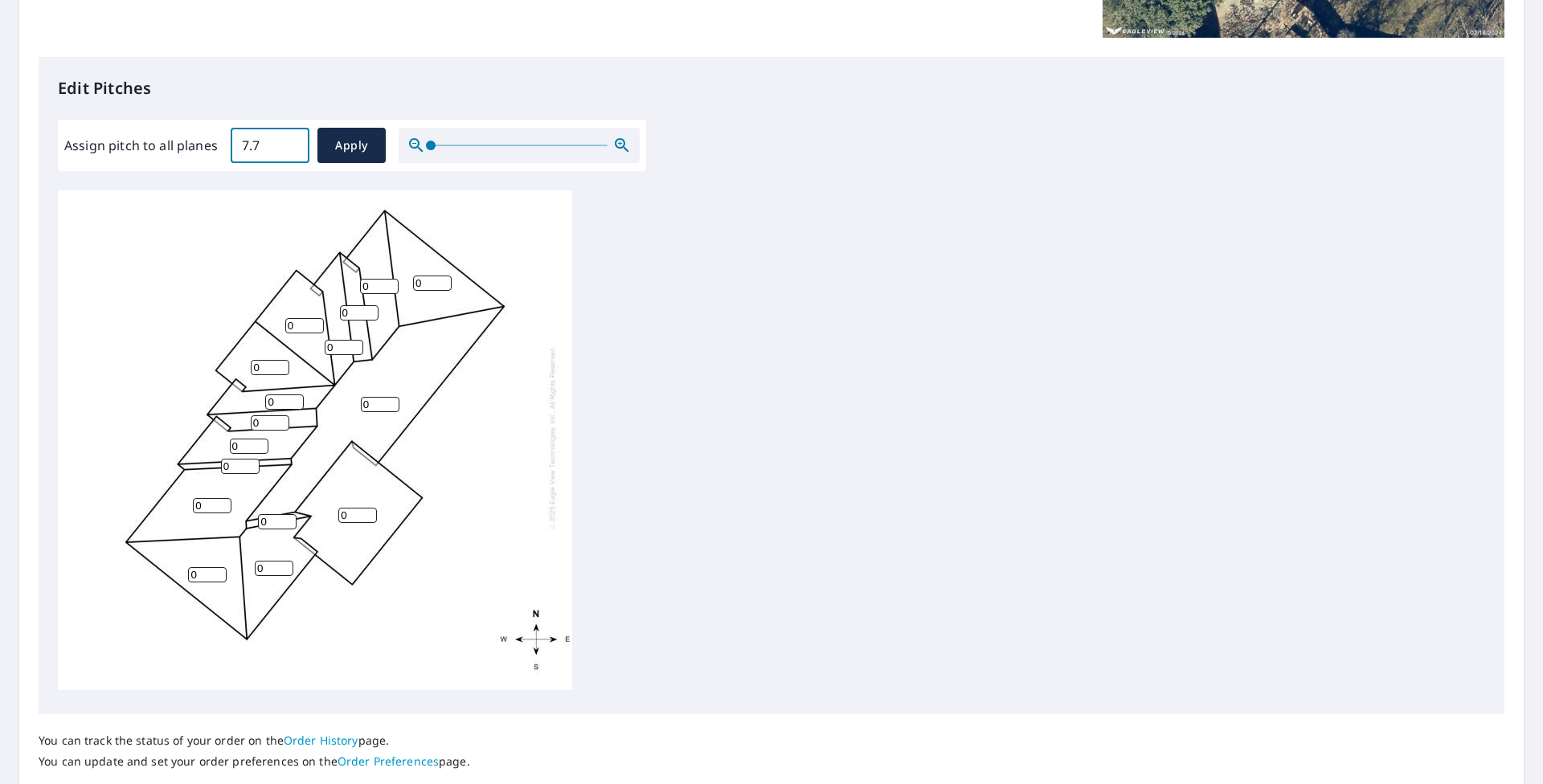 click on "7.7" at bounding box center [270, 145] 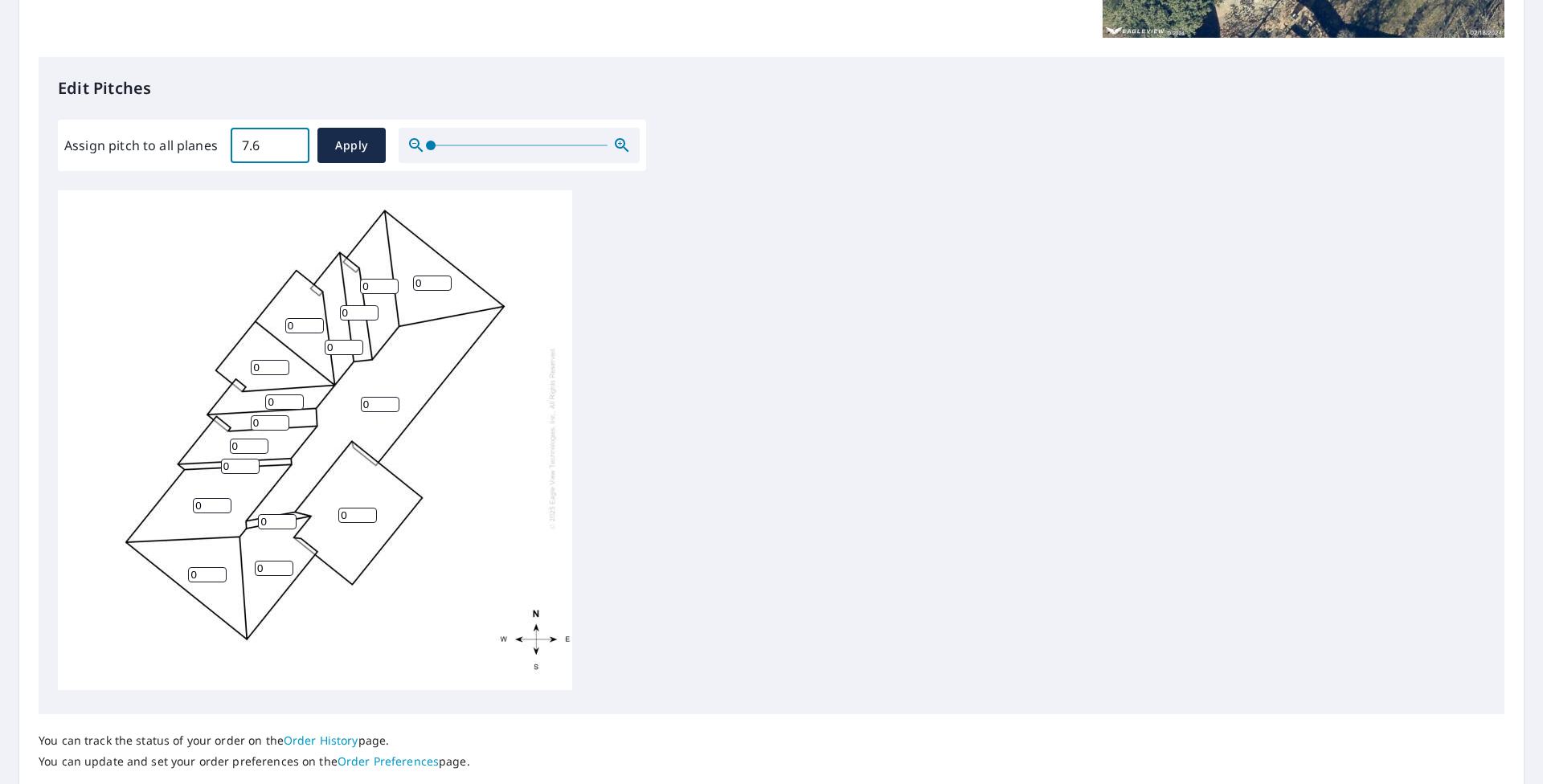 click on "7.6" at bounding box center (270, 145) 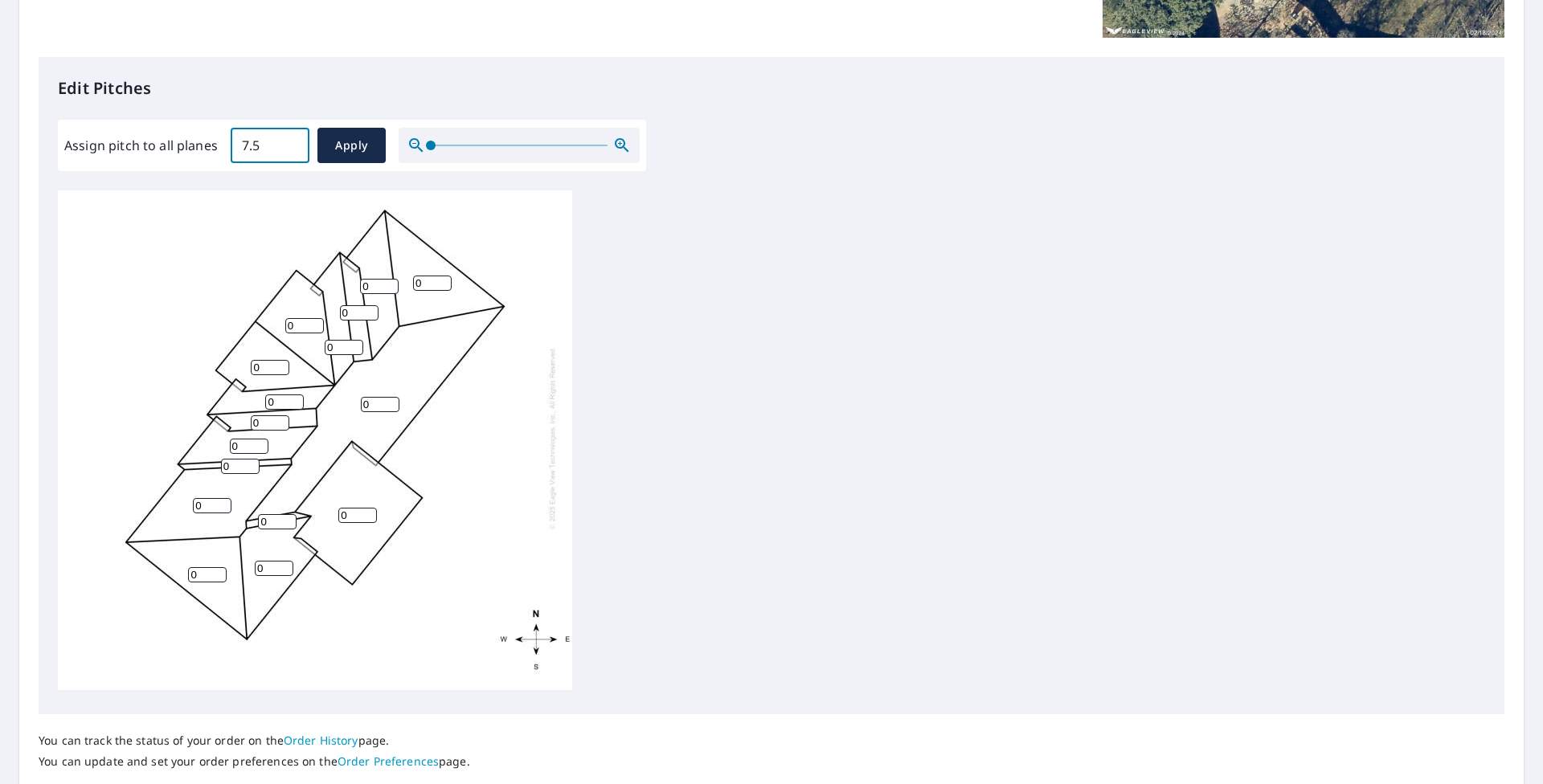 type on "7.5" 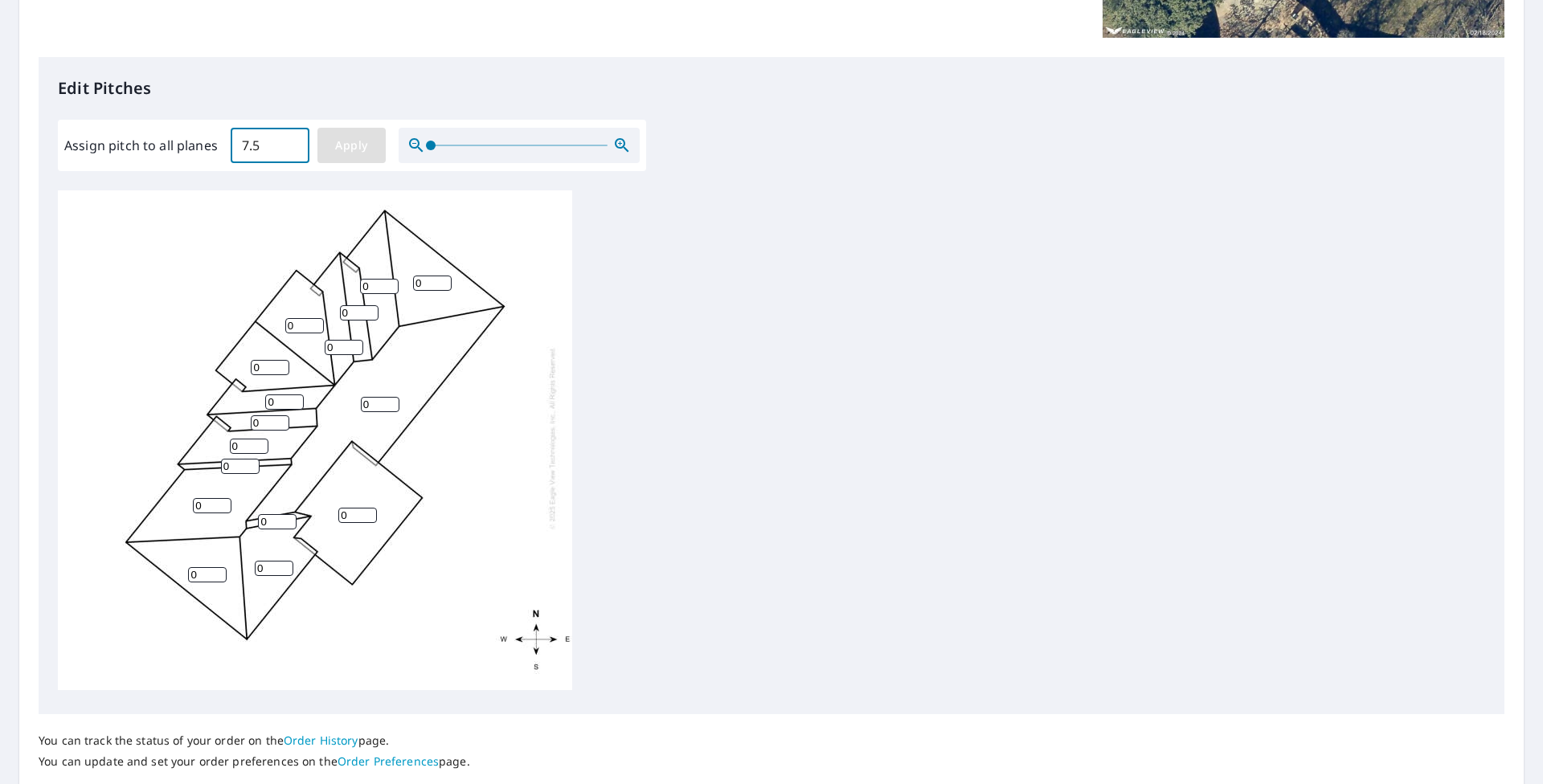 click on "Apply" at bounding box center [351, 145] 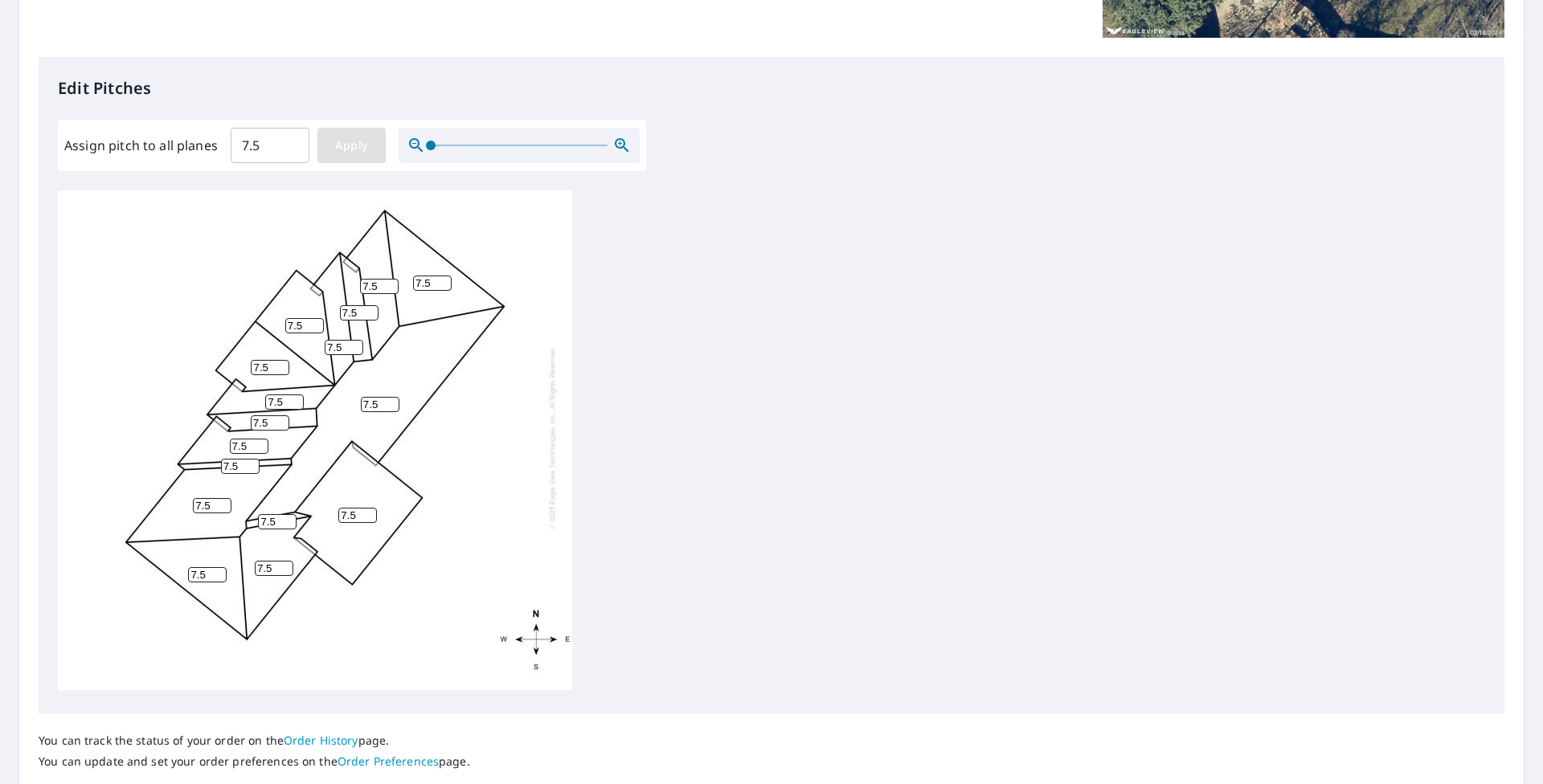 type on "7.5" 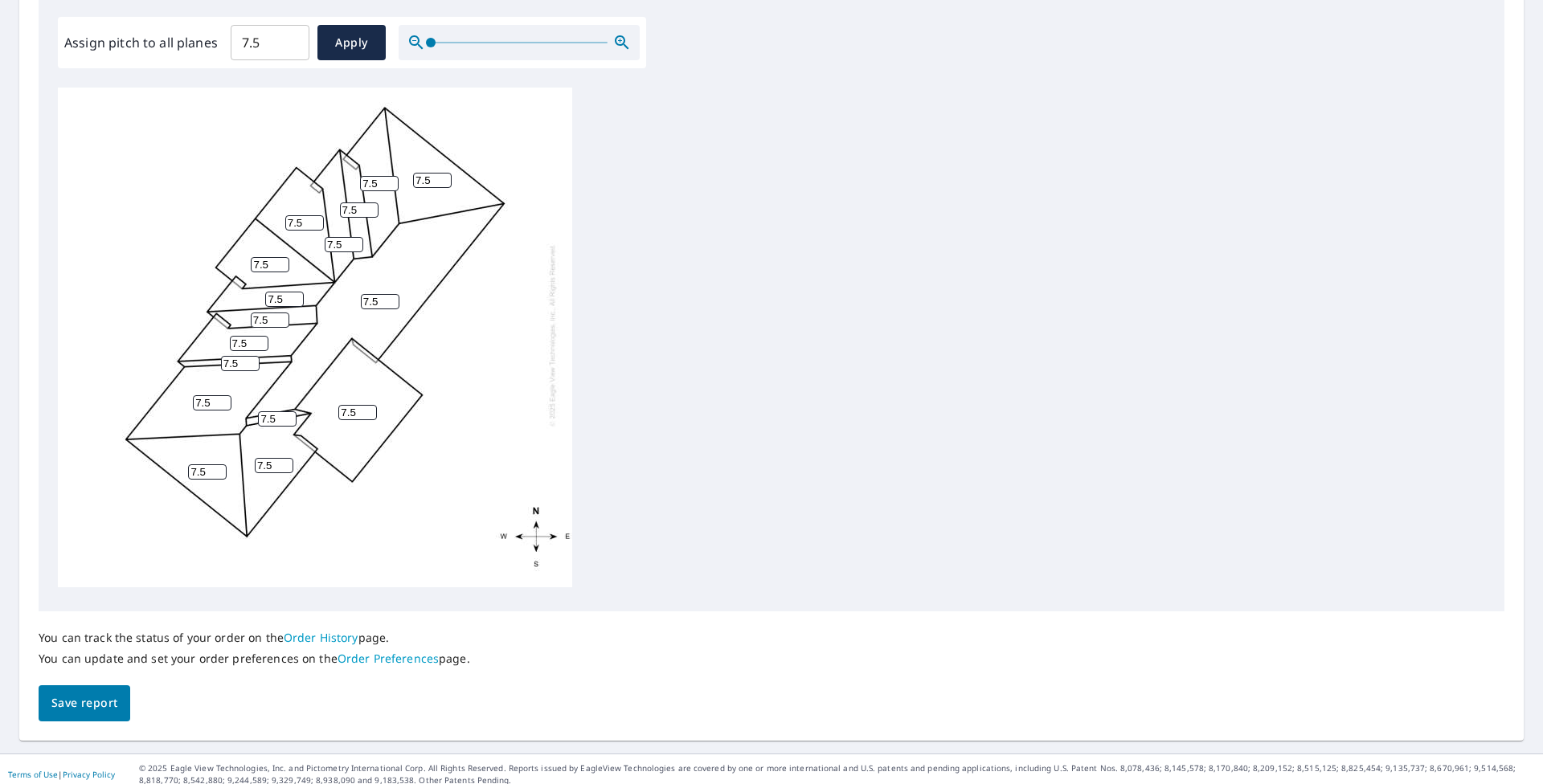 scroll, scrollTop: 488, scrollLeft: 0, axis: vertical 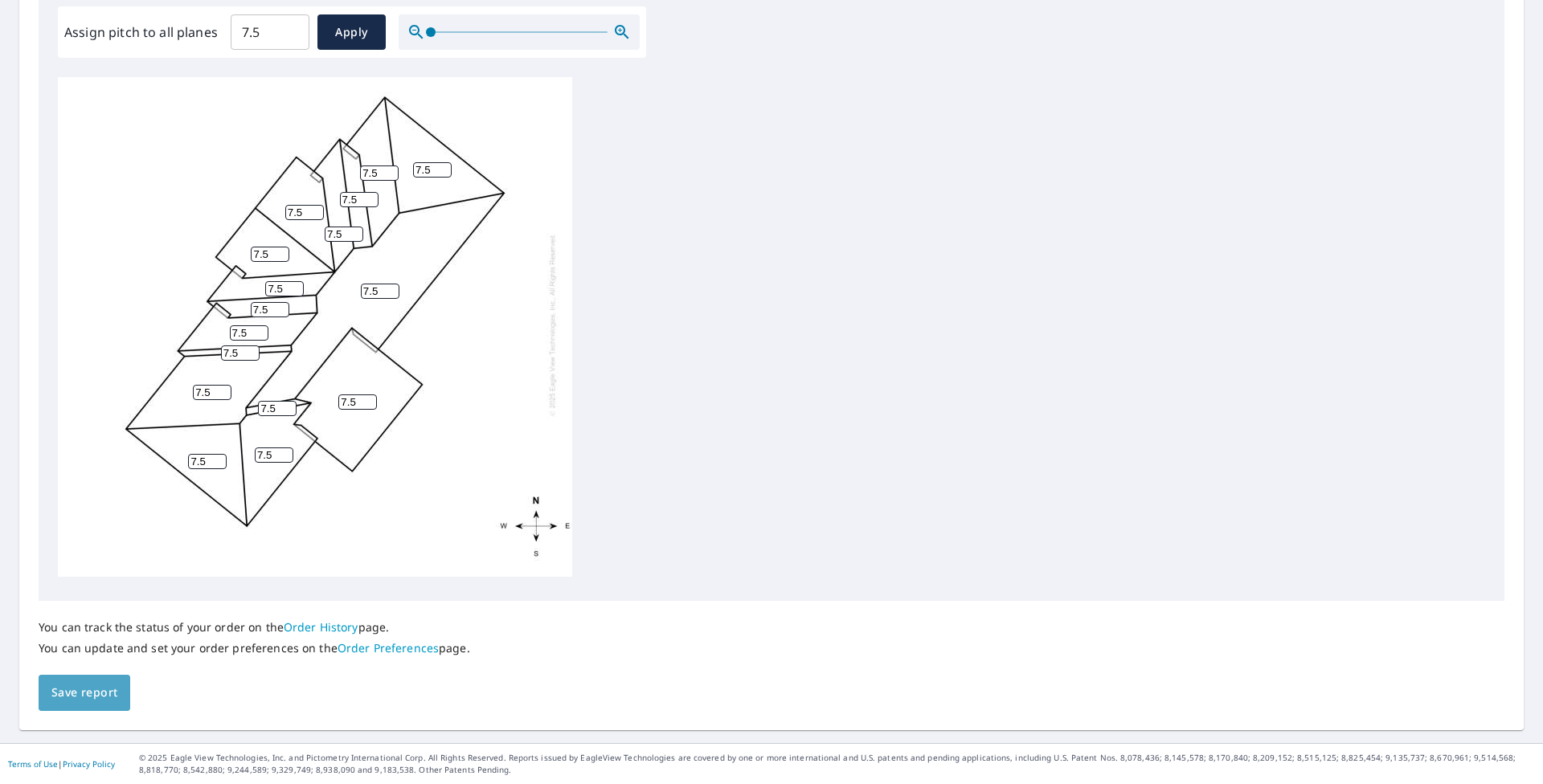click on "Save report" at bounding box center (84, 692) 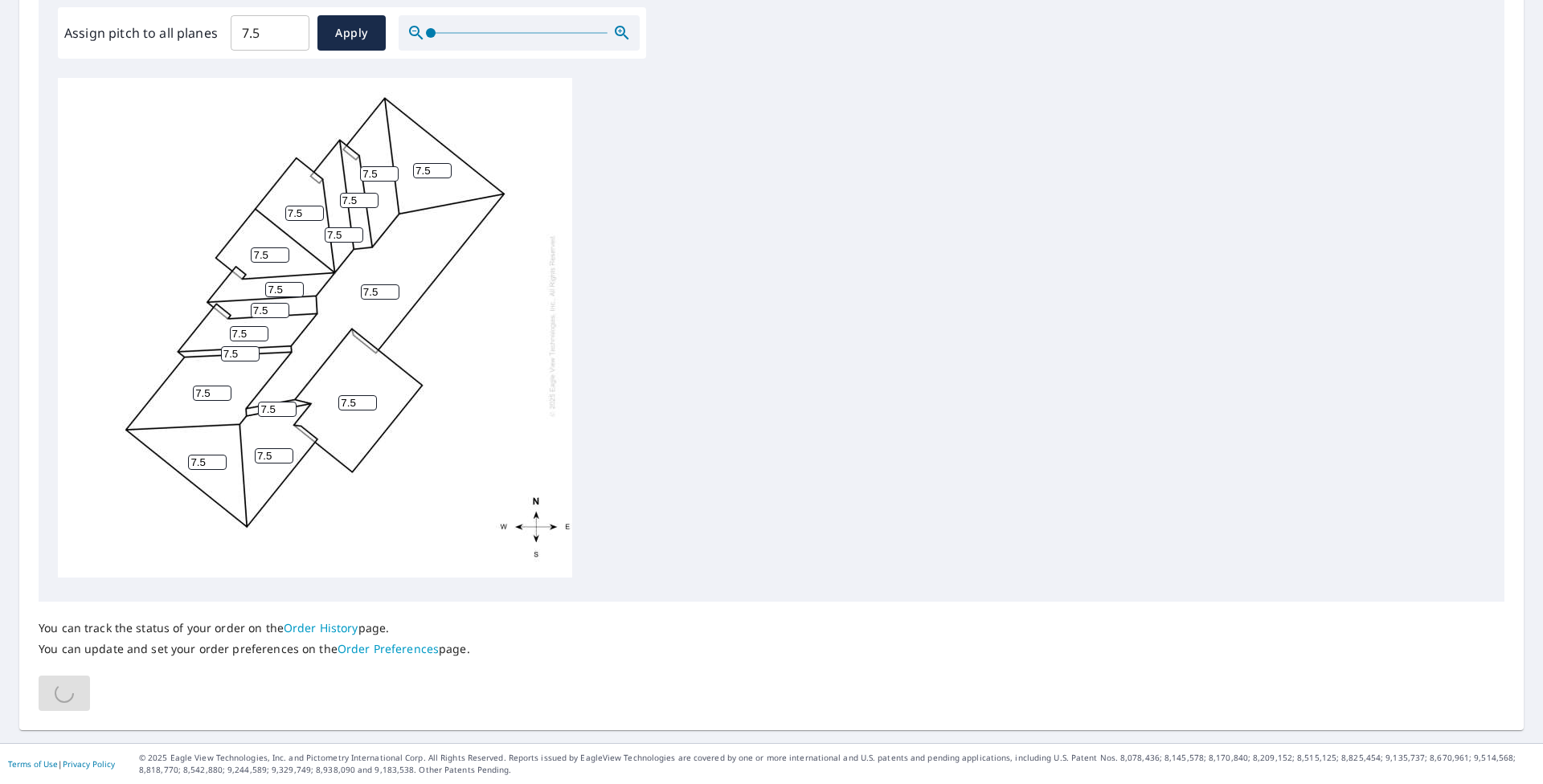 scroll, scrollTop: 487, scrollLeft: 0, axis: vertical 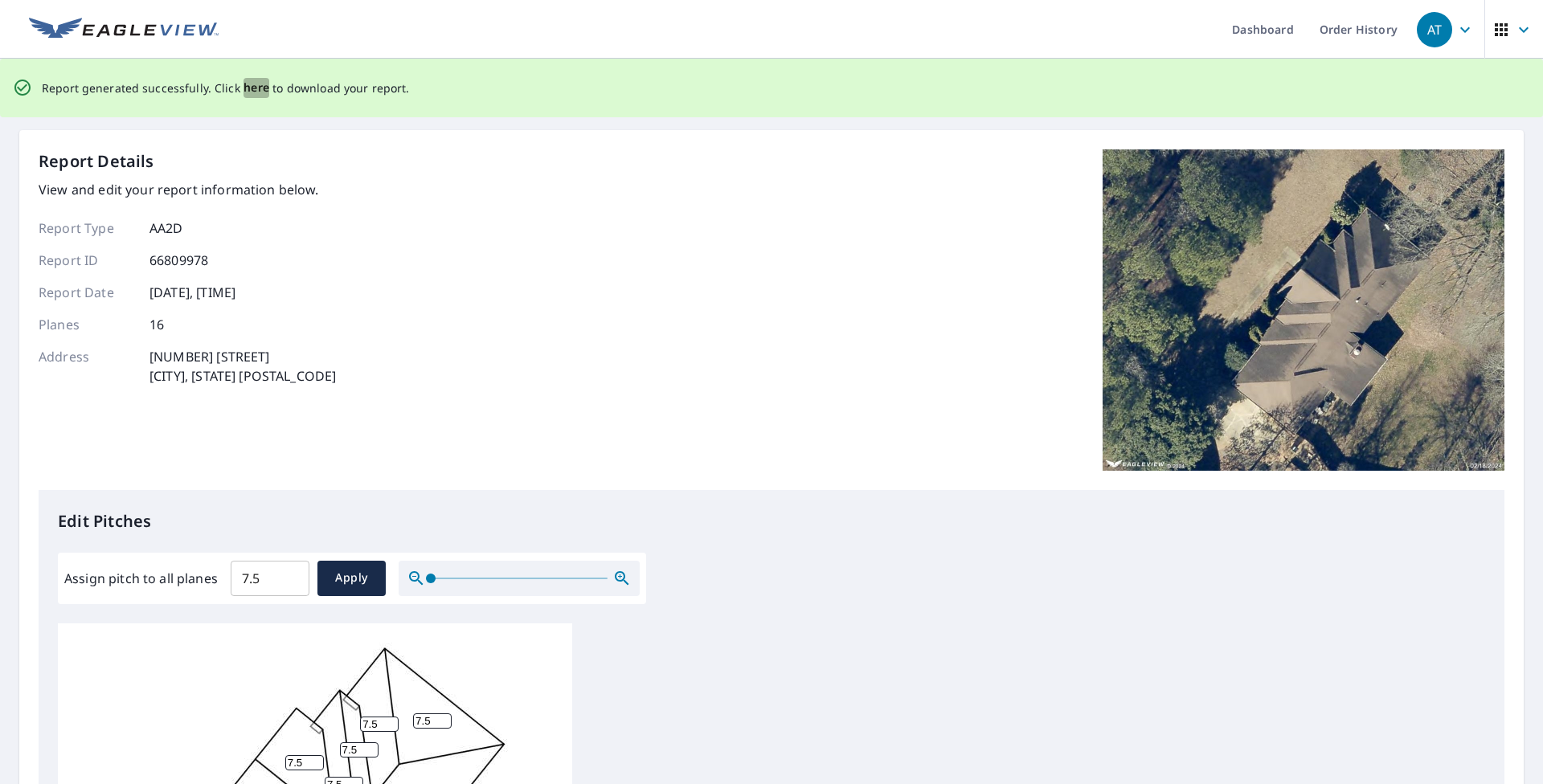 click on "here" at bounding box center [256, 88] 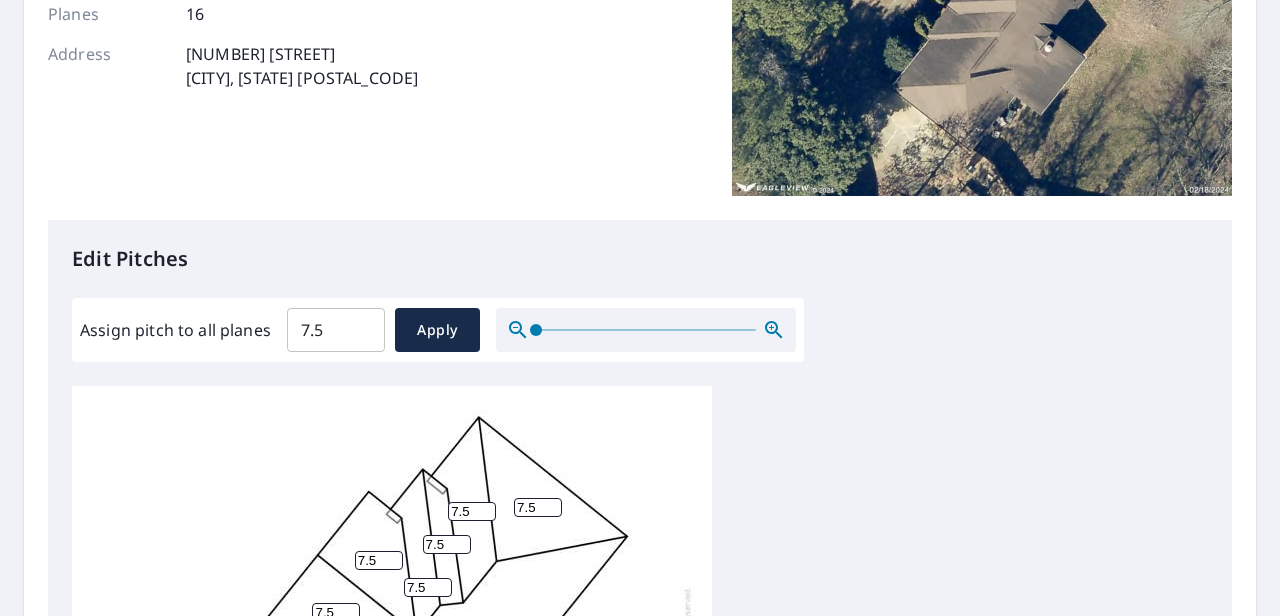 scroll, scrollTop: 600, scrollLeft: 0, axis: vertical 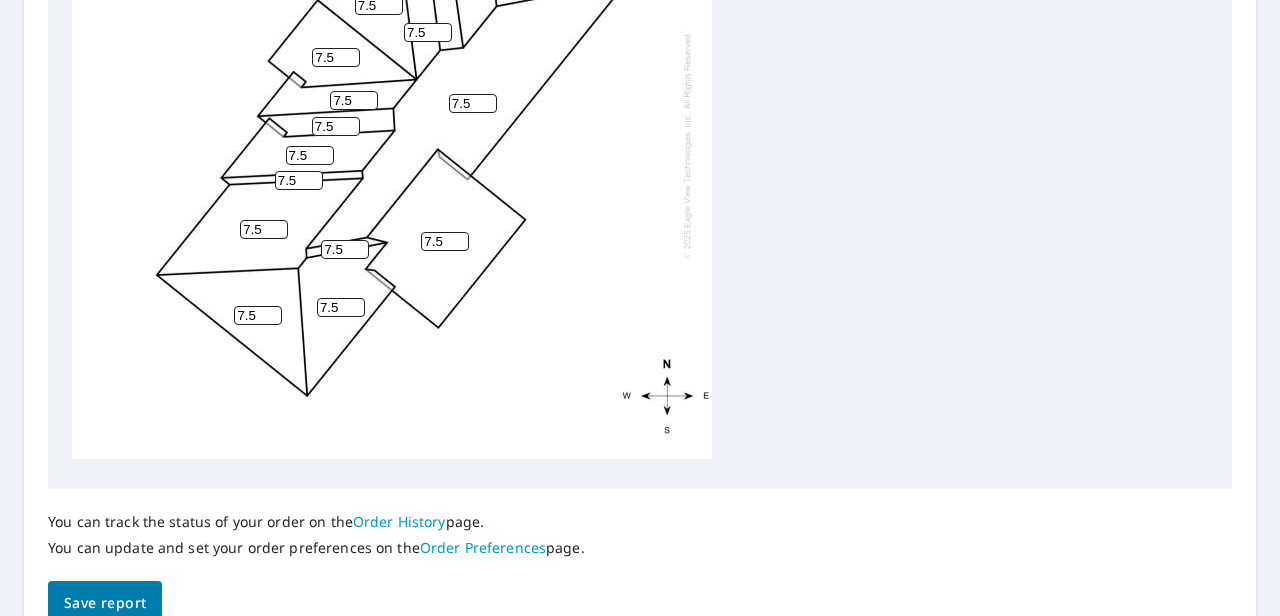 click on "7.5 7.5 7.5 7.5 7.5 7.5 7.5 7.5 7.5 7.5 7.5 7.5 7.5 7.5 7.5 7.5" at bounding box center [640, 151] 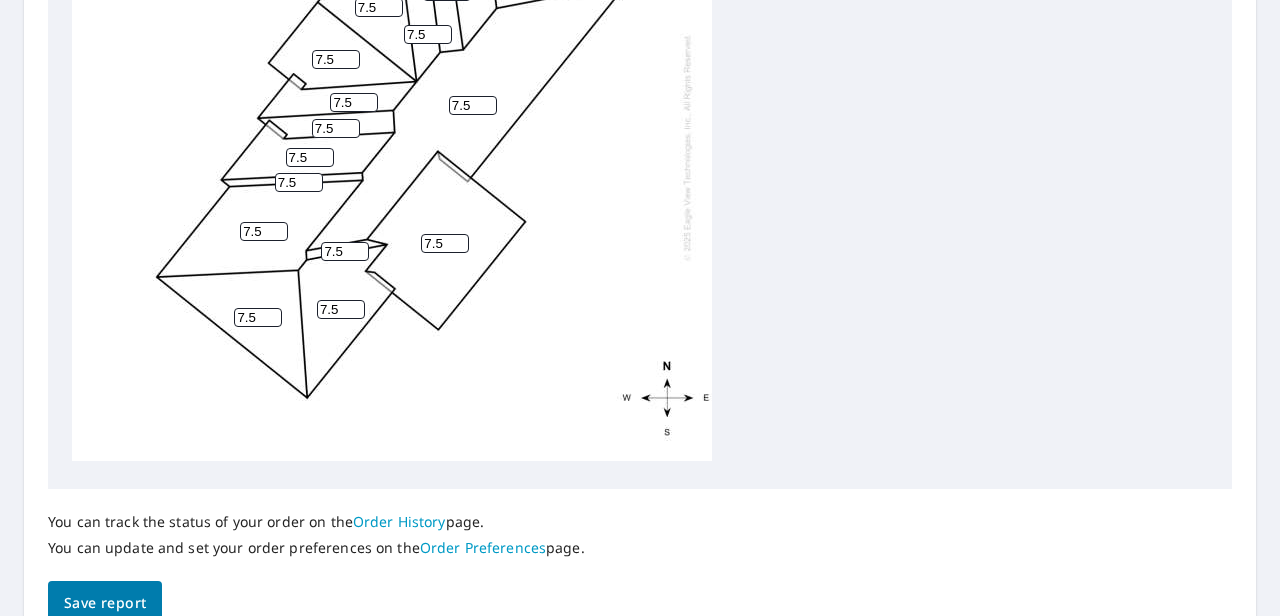 scroll, scrollTop: 0, scrollLeft: 0, axis: both 